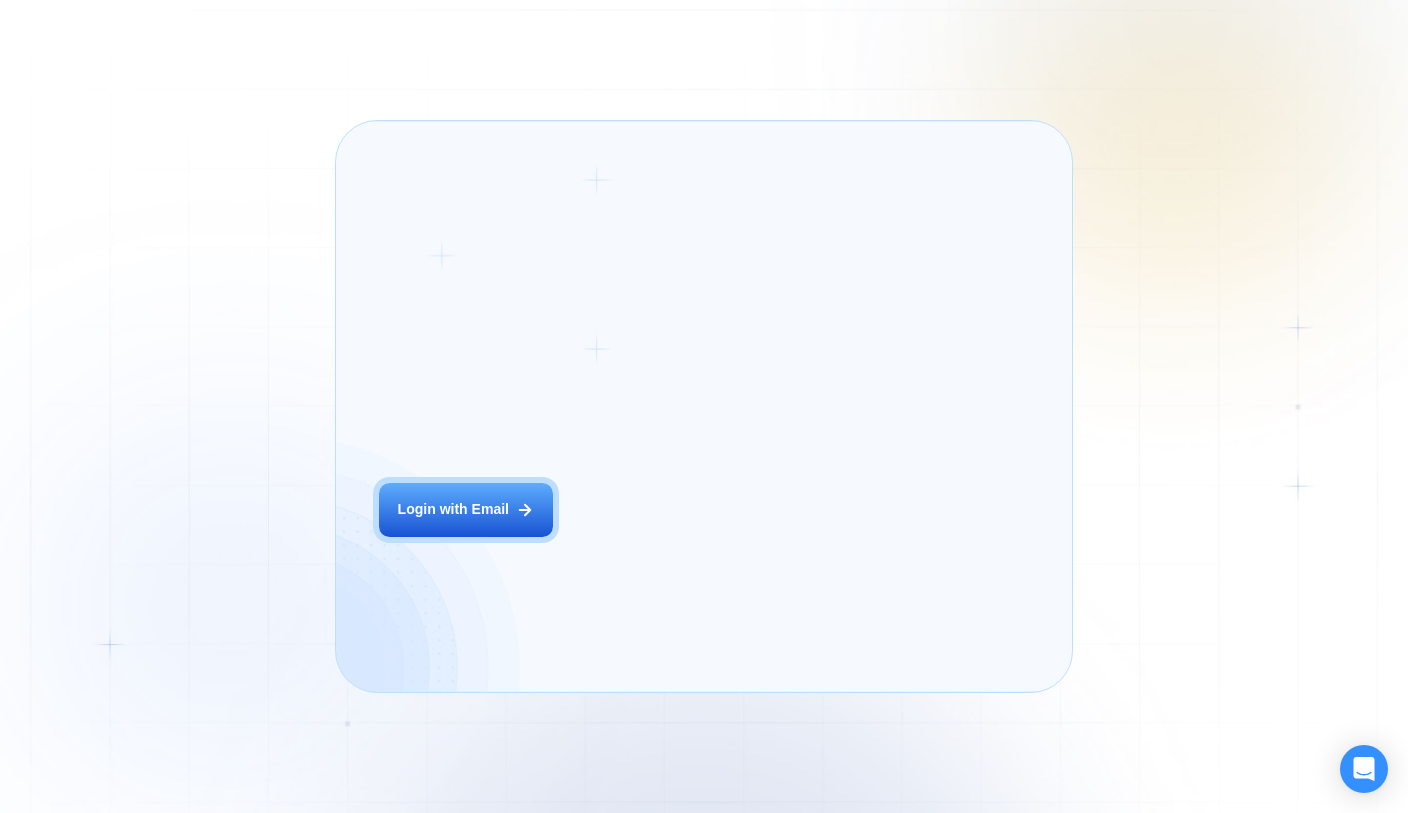 scroll, scrollTop: 0, scrollLeft: 0, axis: both 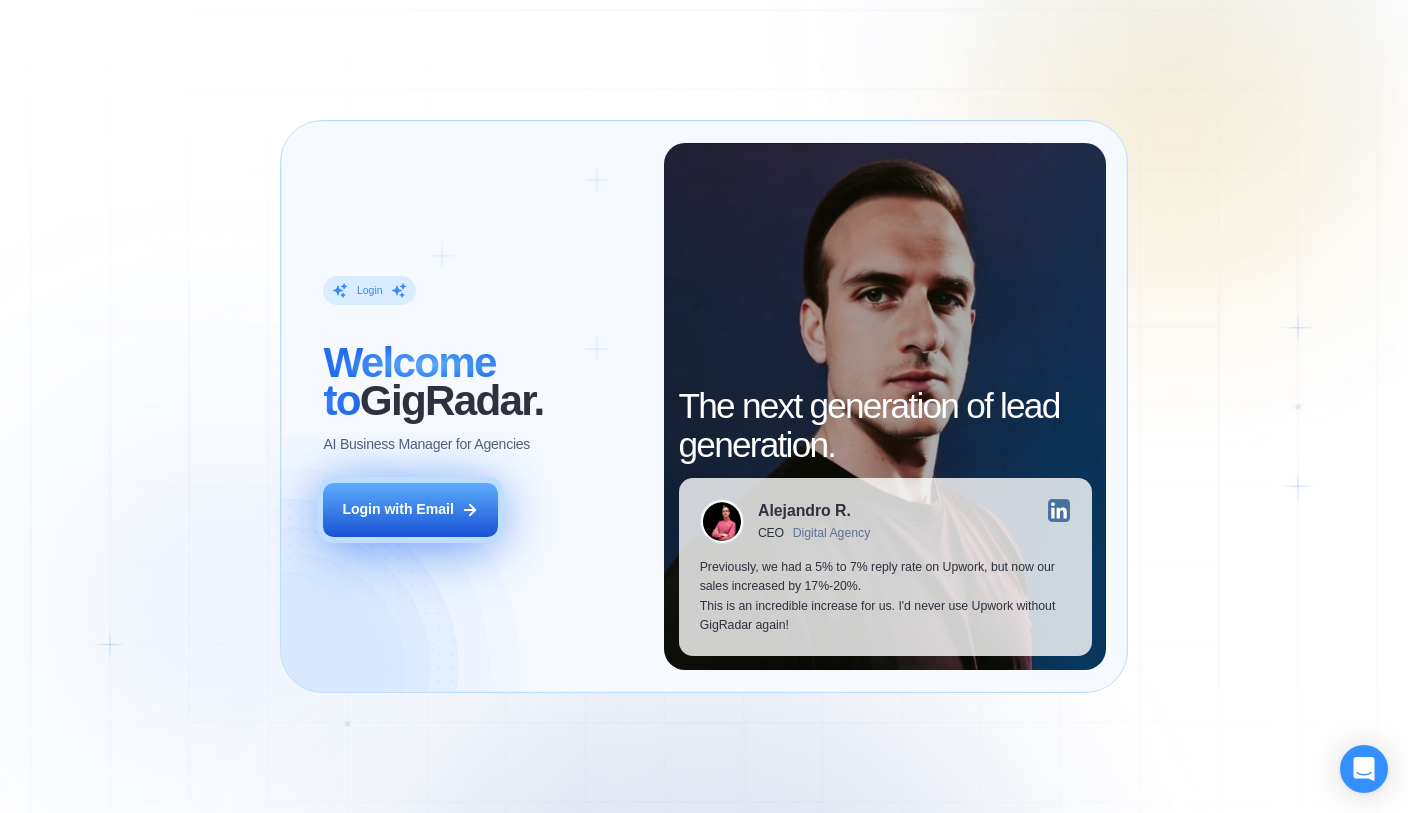 click on "Login with Email" at bounding box center (397, 509) 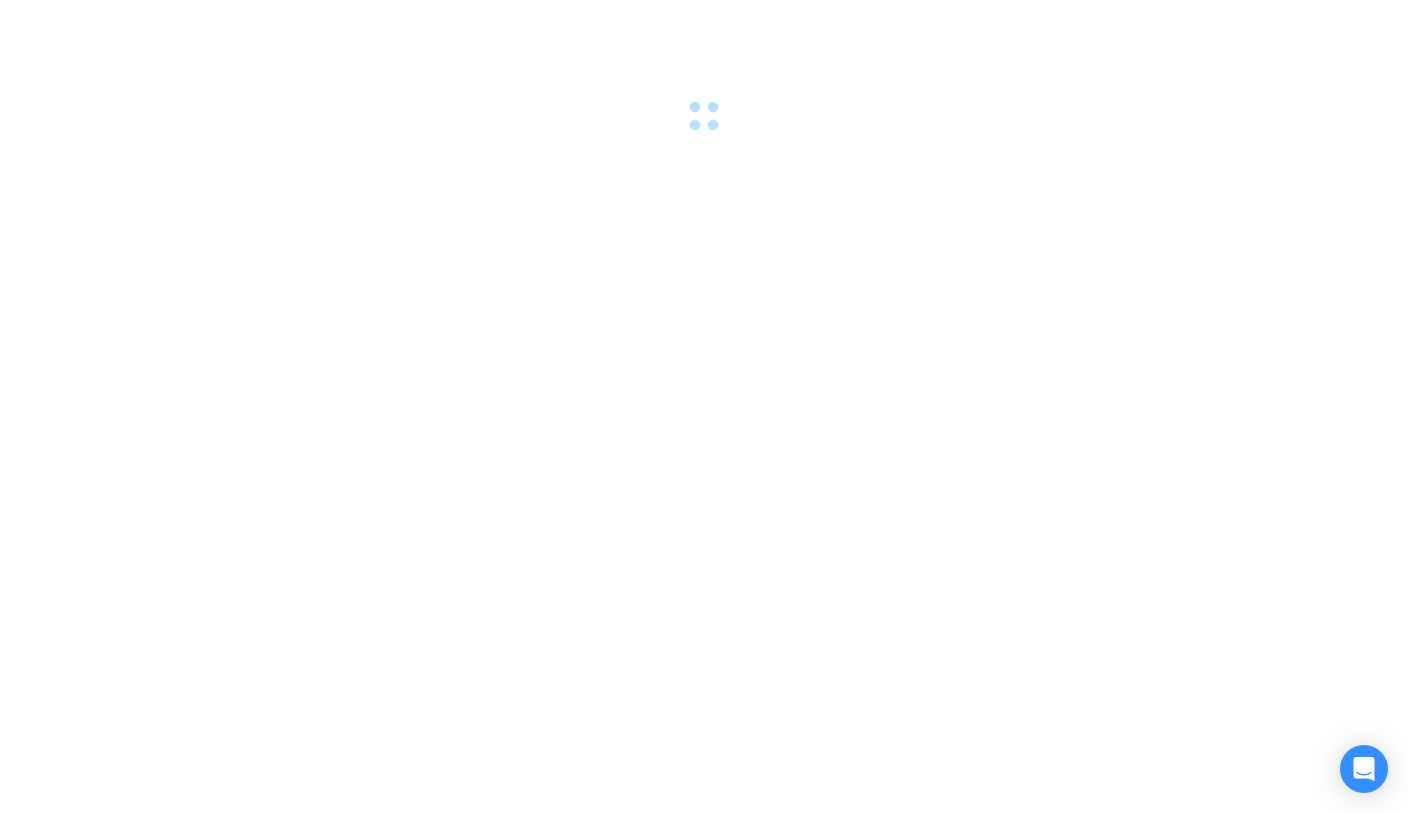 scroll, scrollTop: 0, scrollLeft: 0, axis: both 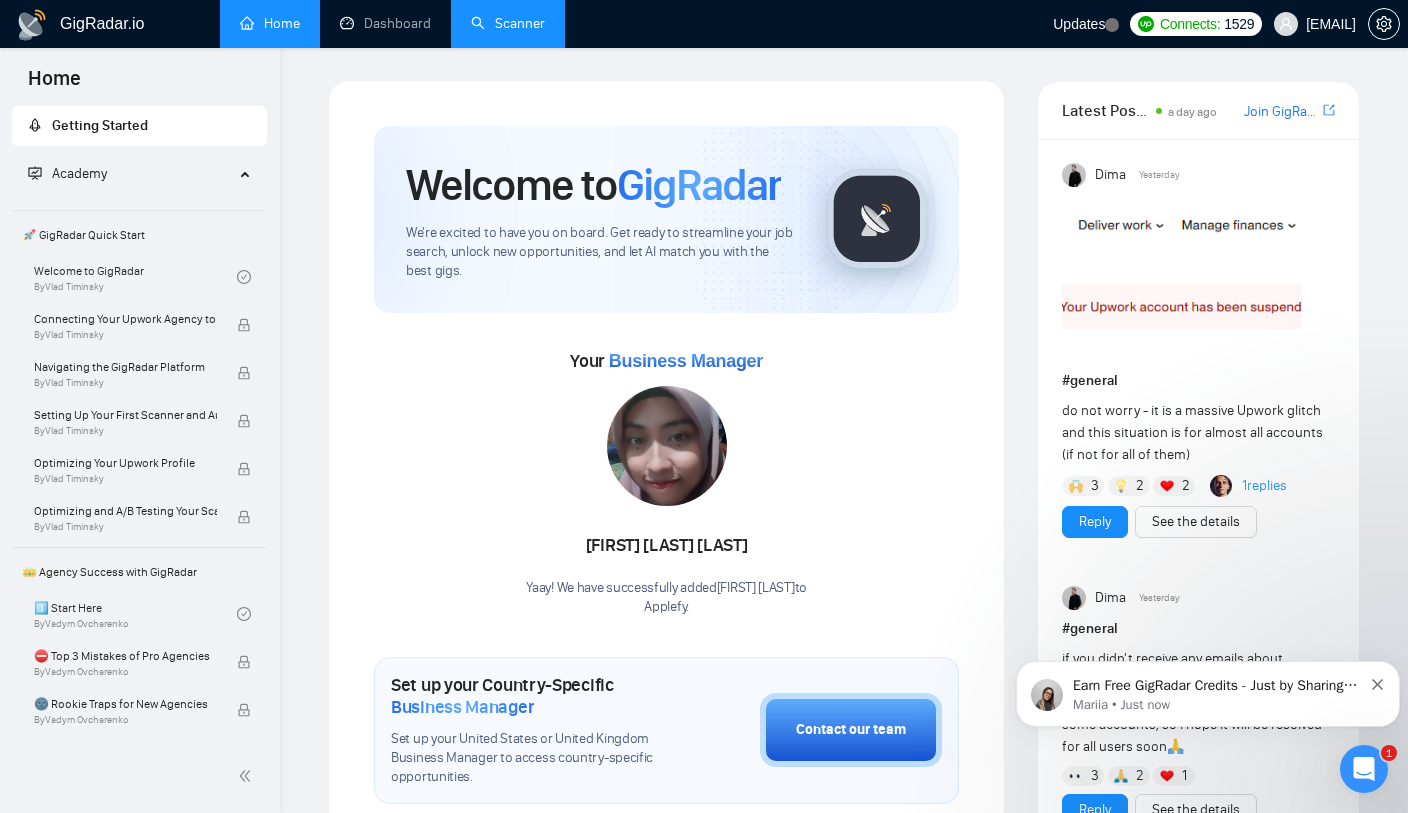 click on "Scanner" at bounding box center (508, 23) 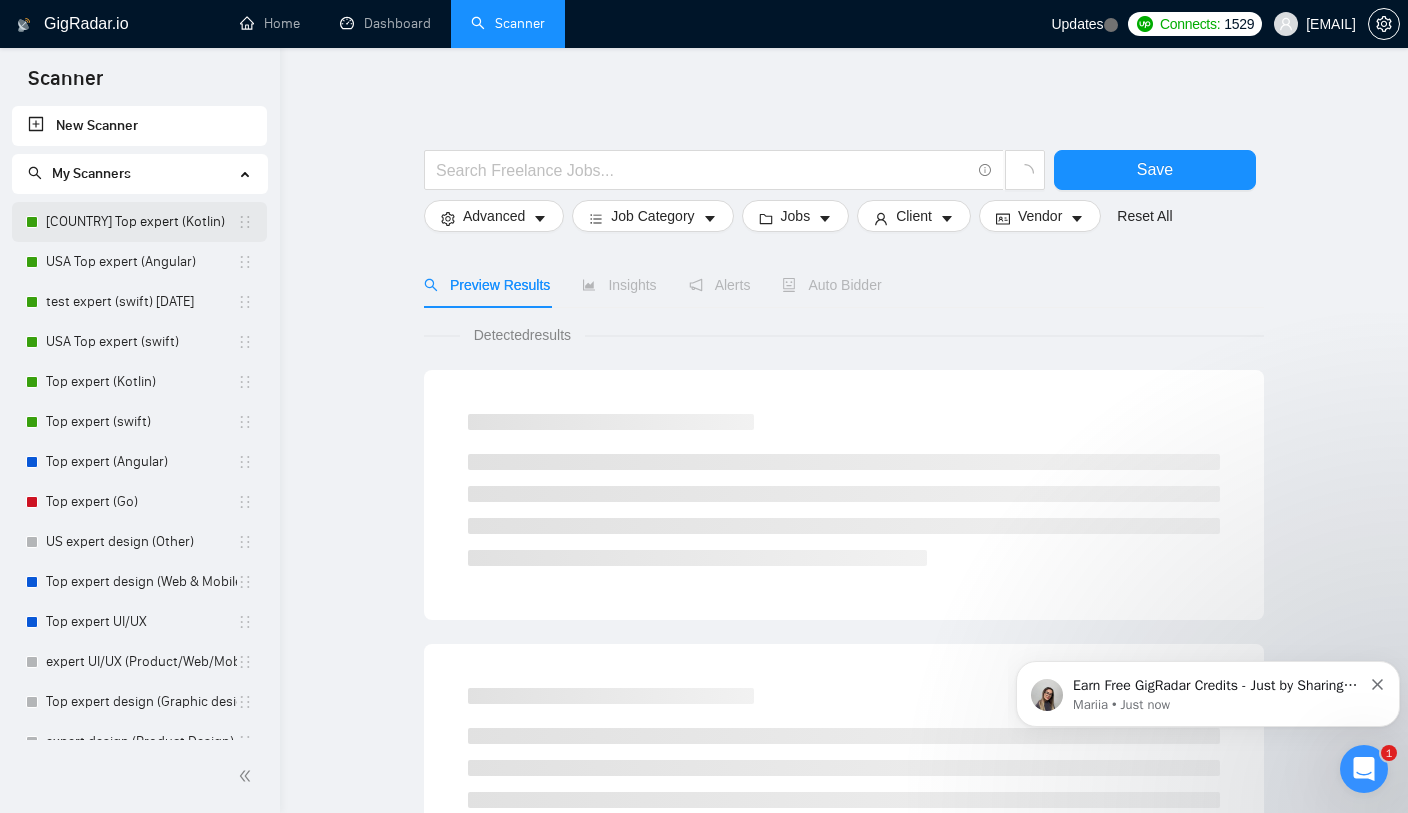 click on "[COUNTRY] Top expert (Kotlin)" at bounding box center (141, 222) 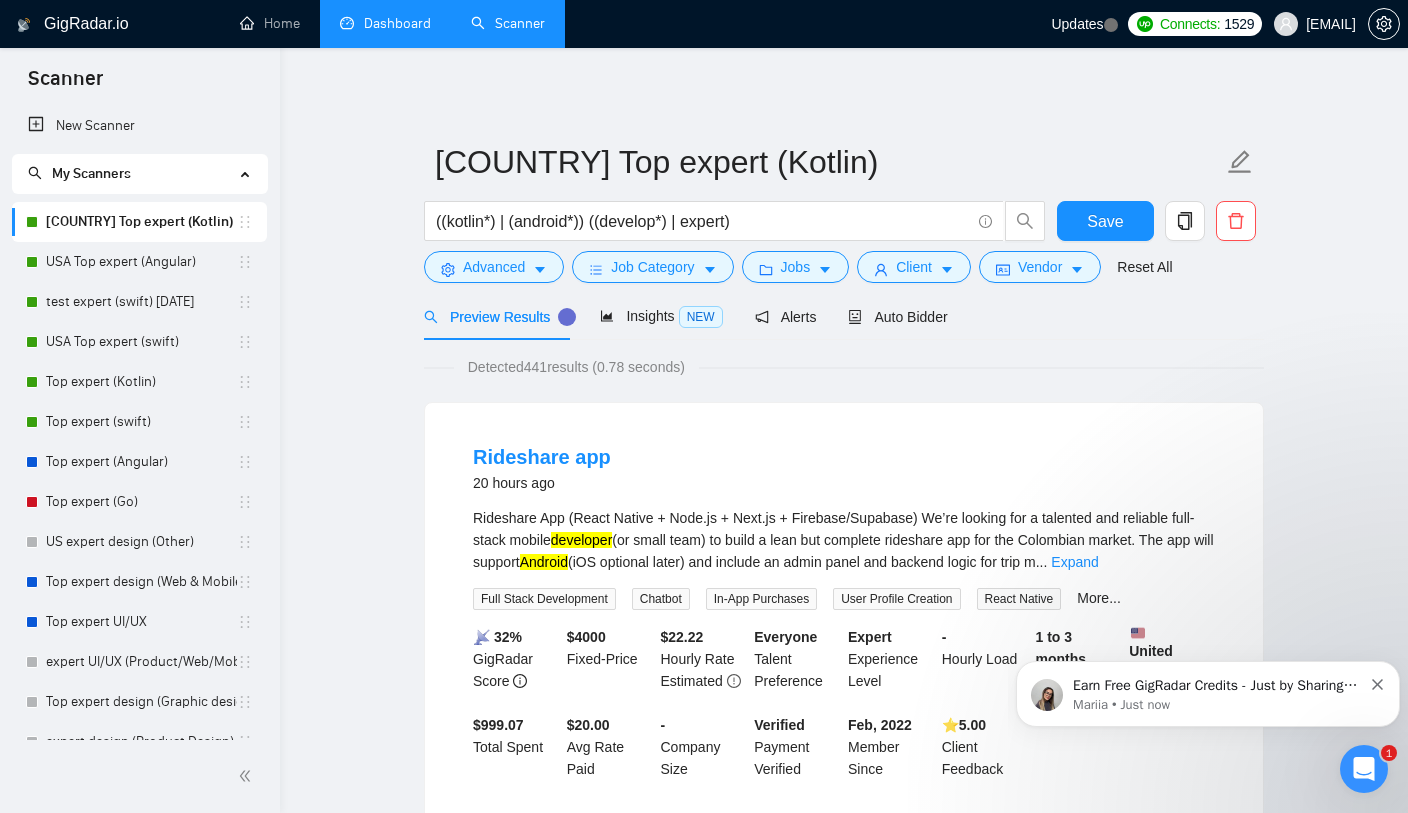 click on "Dashboard" at bounding box center [385, 23] 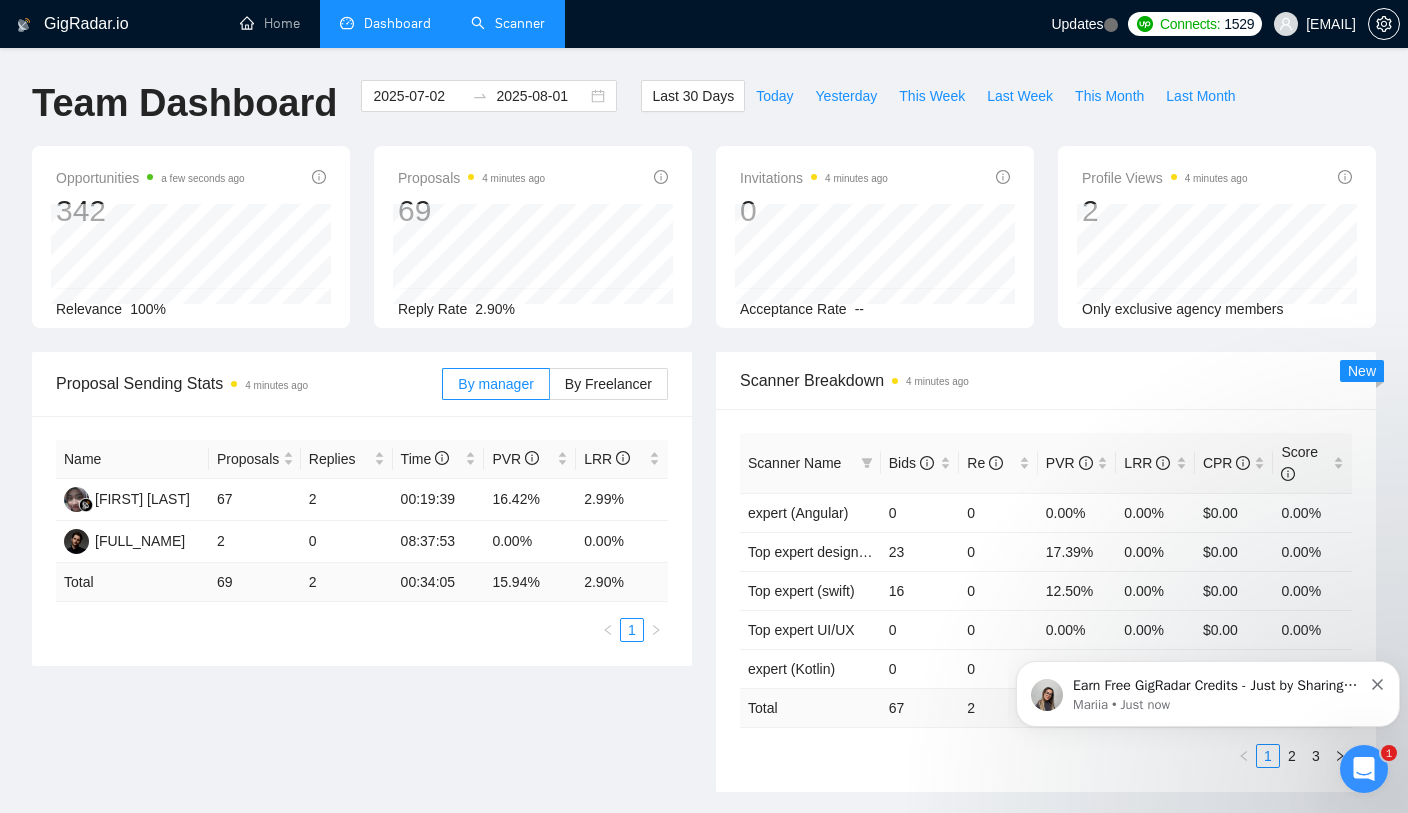click on "Scanner" at bounding box center [508, 23] 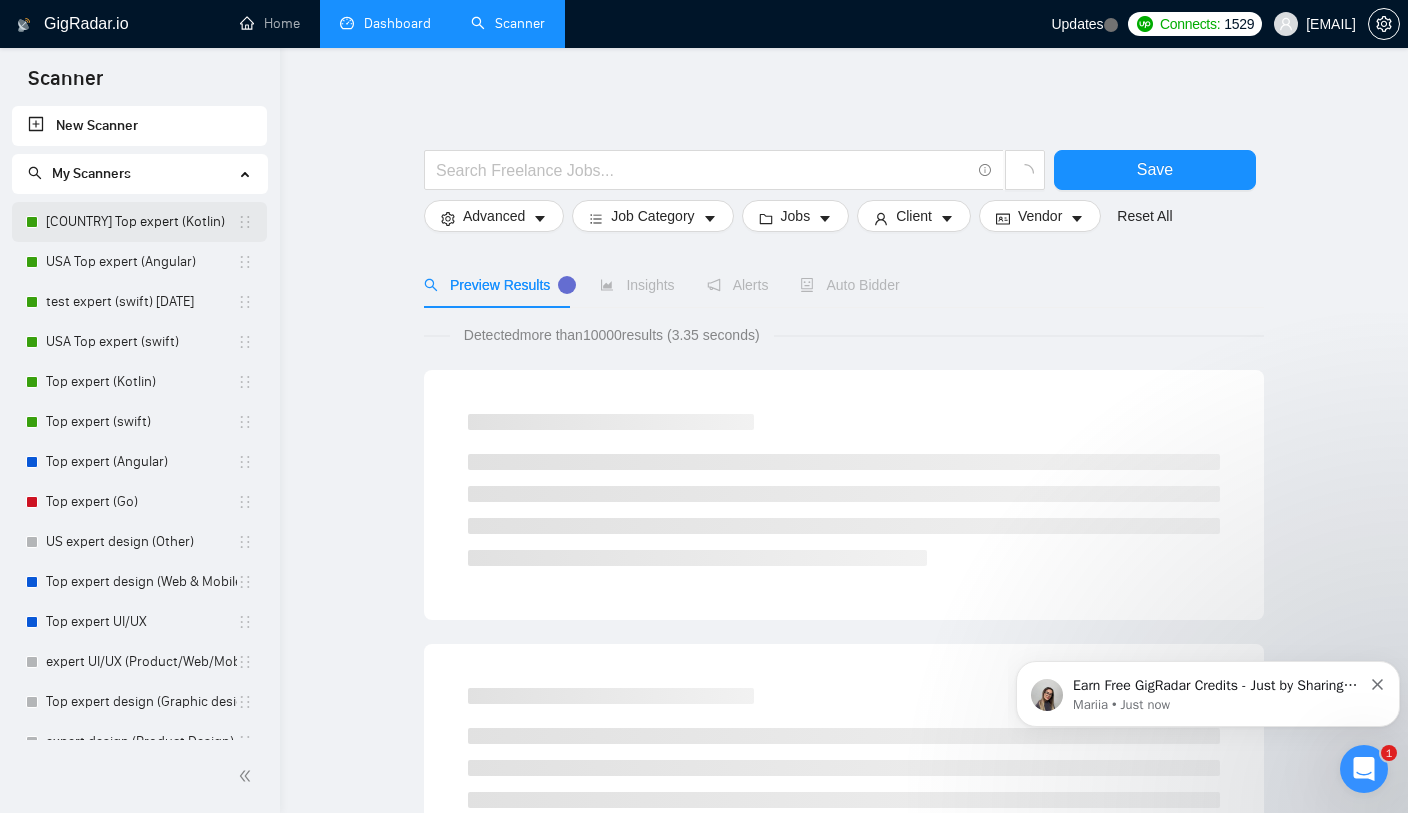 click on "[COUNTRY] Top expert (Kotlin)" at bounding box center [141, 222] 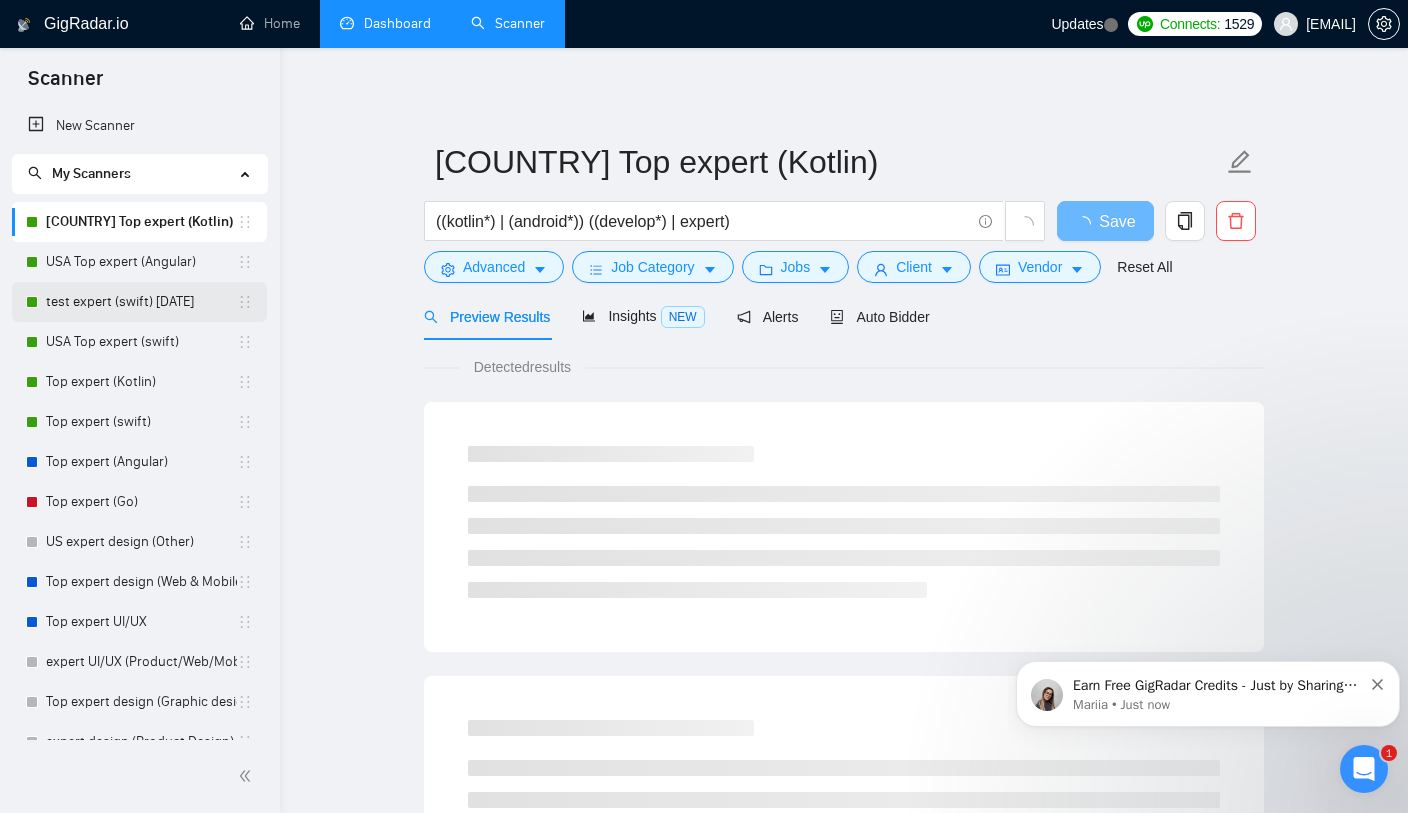 click on "test expert (swift) [DATE]" at bounding box center (141, 302) 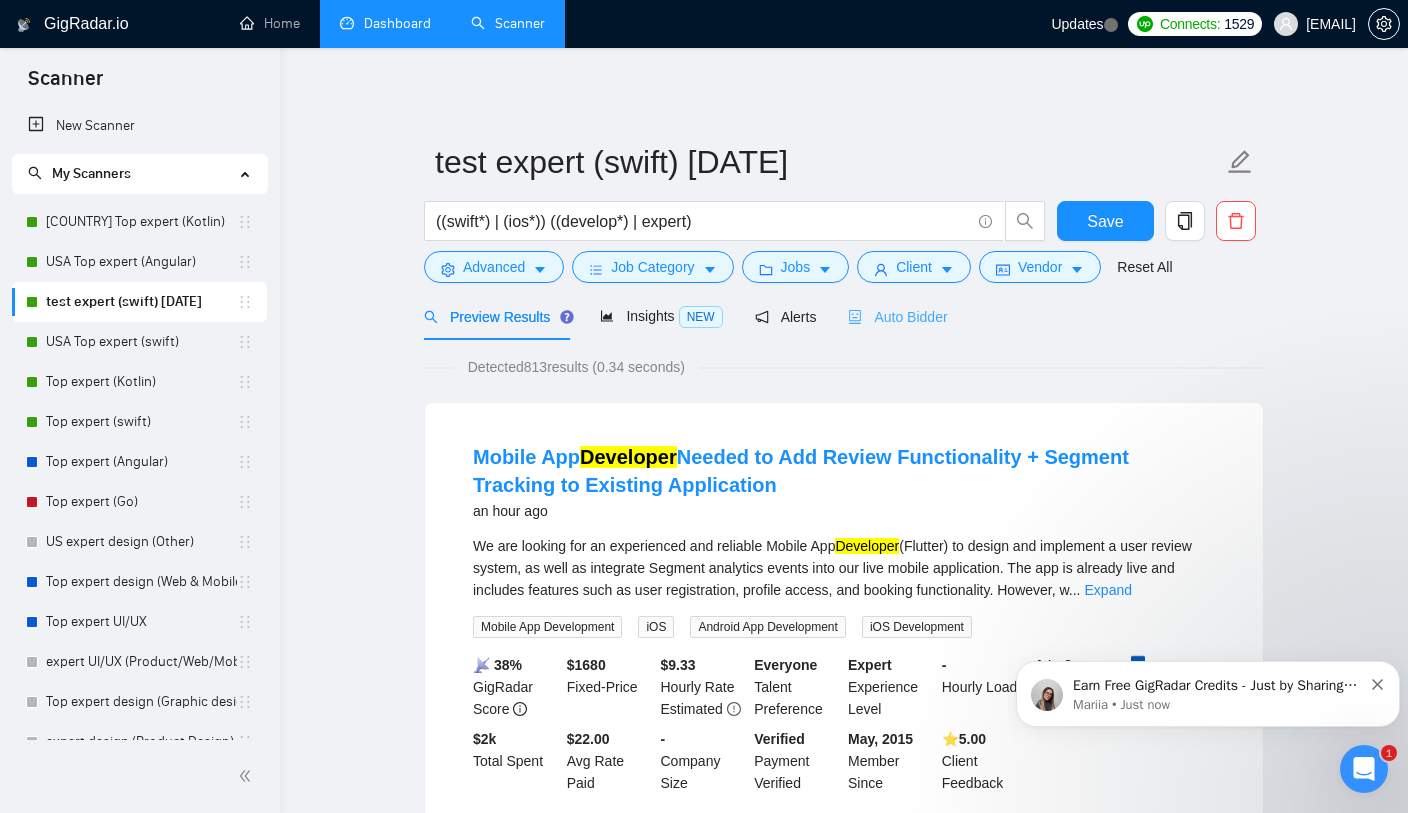 click on "Auto Bidder" at bounding box center [897, 316] 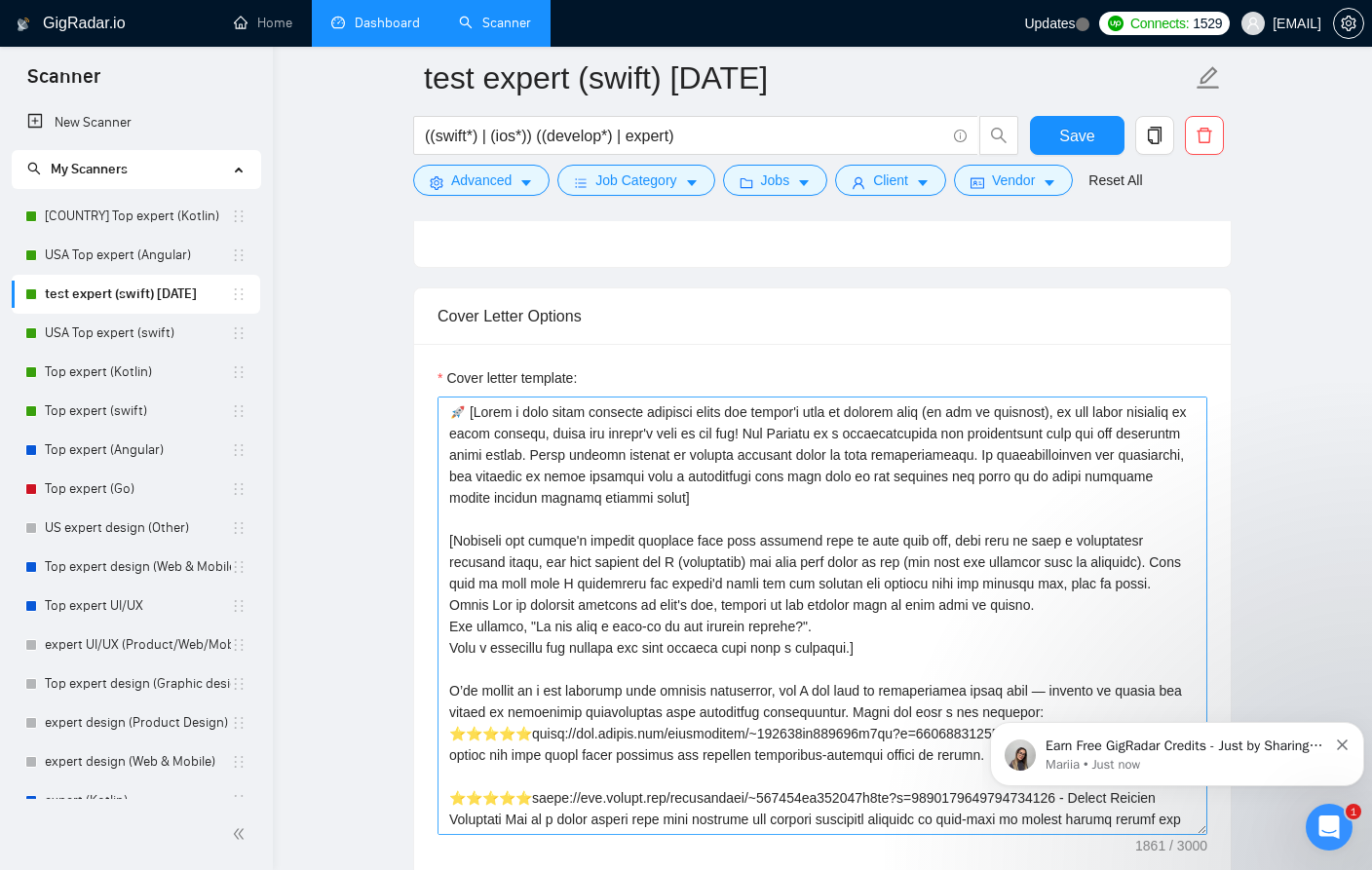 scroll, scrollTop: 1229, scrollLeft: 0, axis: vertical 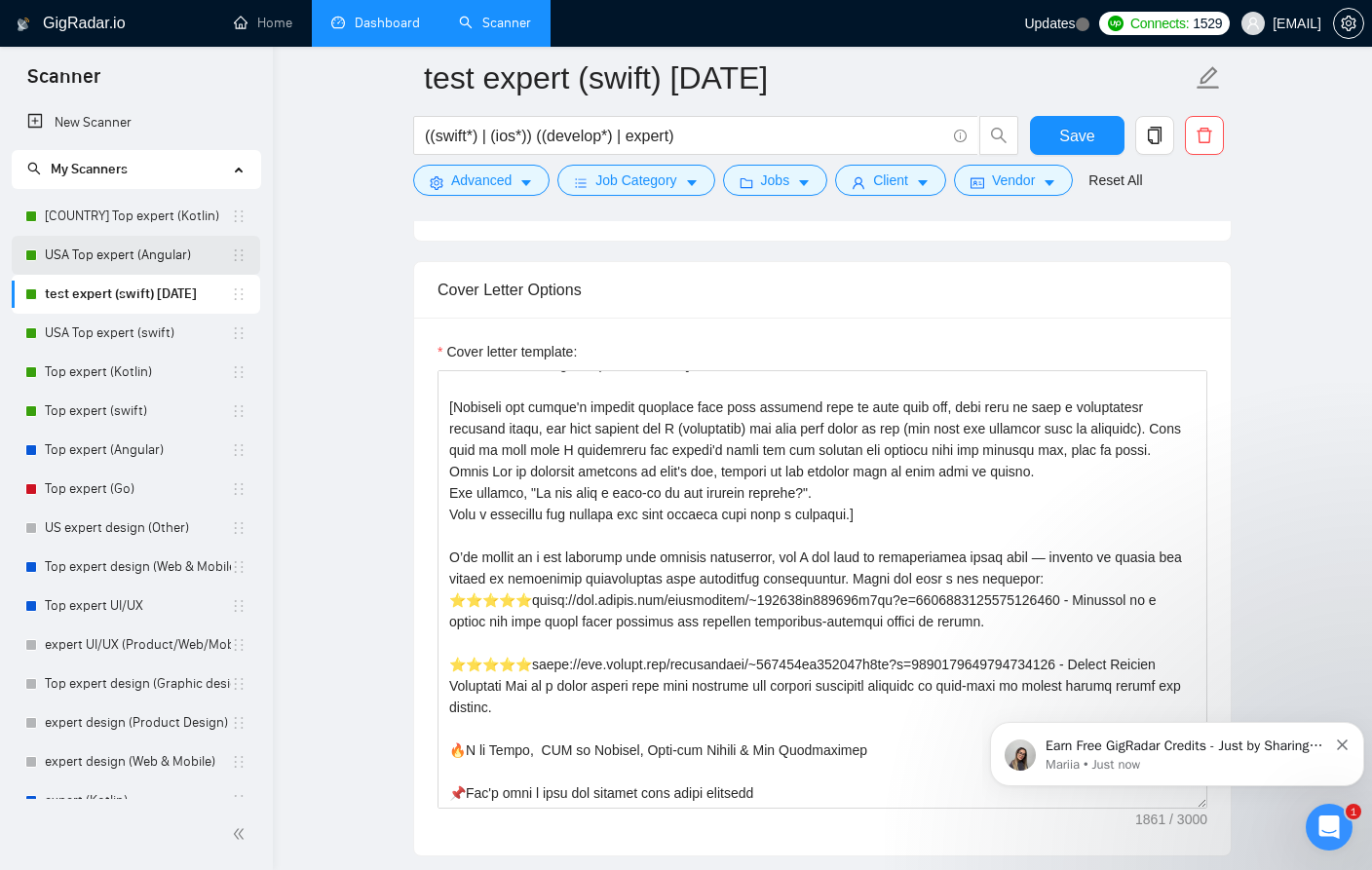 click on "USA Top expert (Angular)" at bounding box center (137, 255) 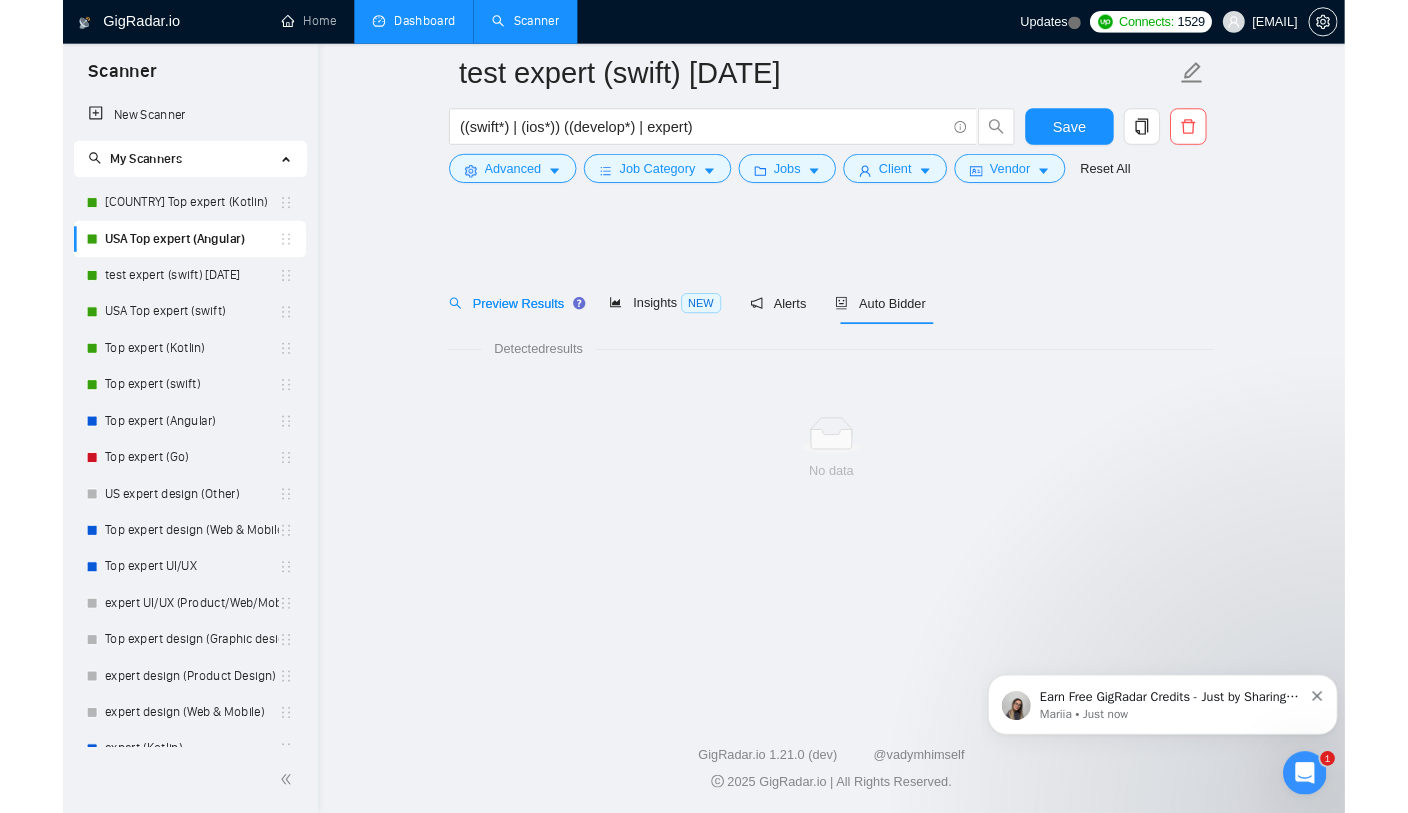 scroll, scrollTop: 0, scrollLeft: 0, axis: both 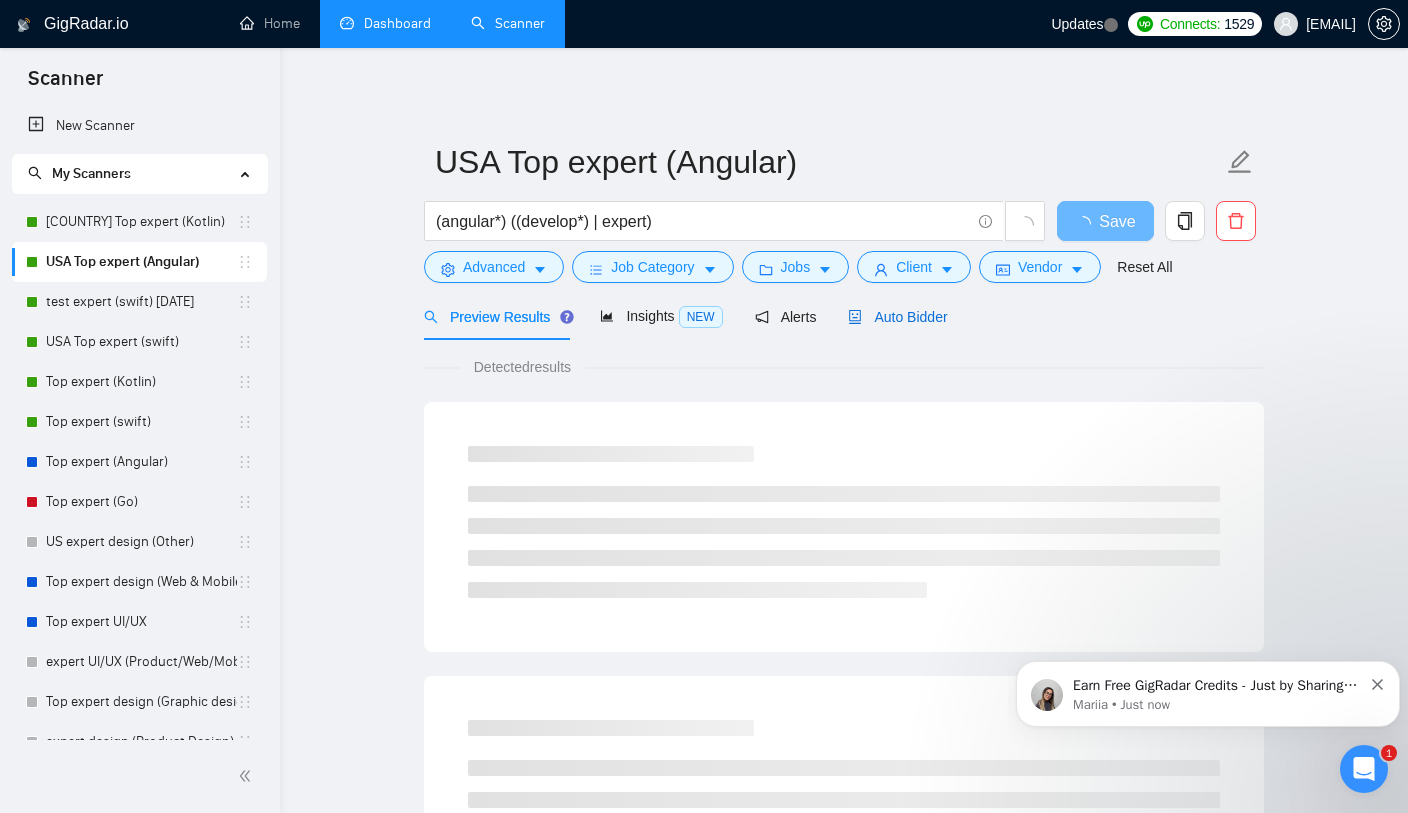 click on "Auto Bidder" at bounding box center (897, 317) 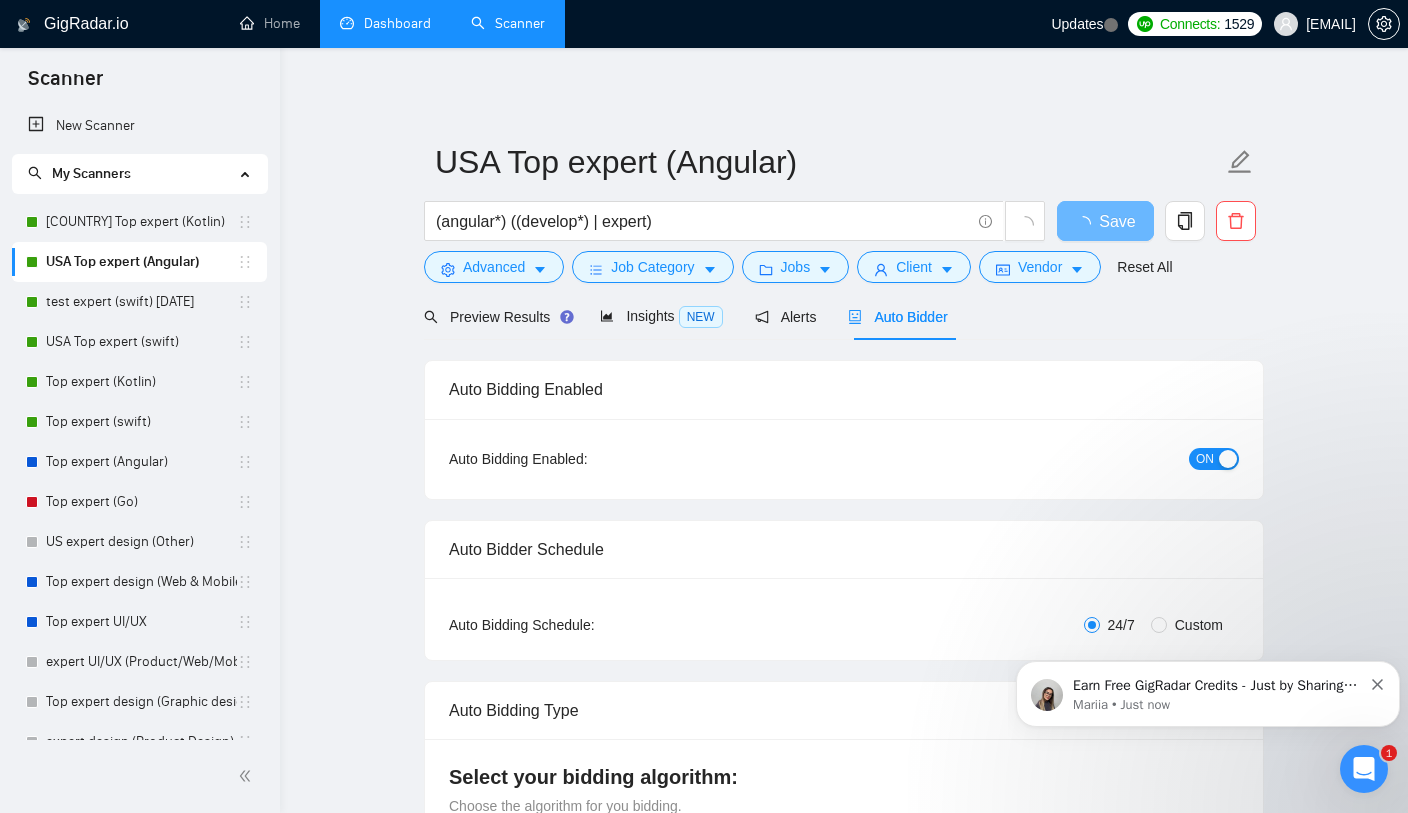 click on "ON" at bounding box center (1214, 459) 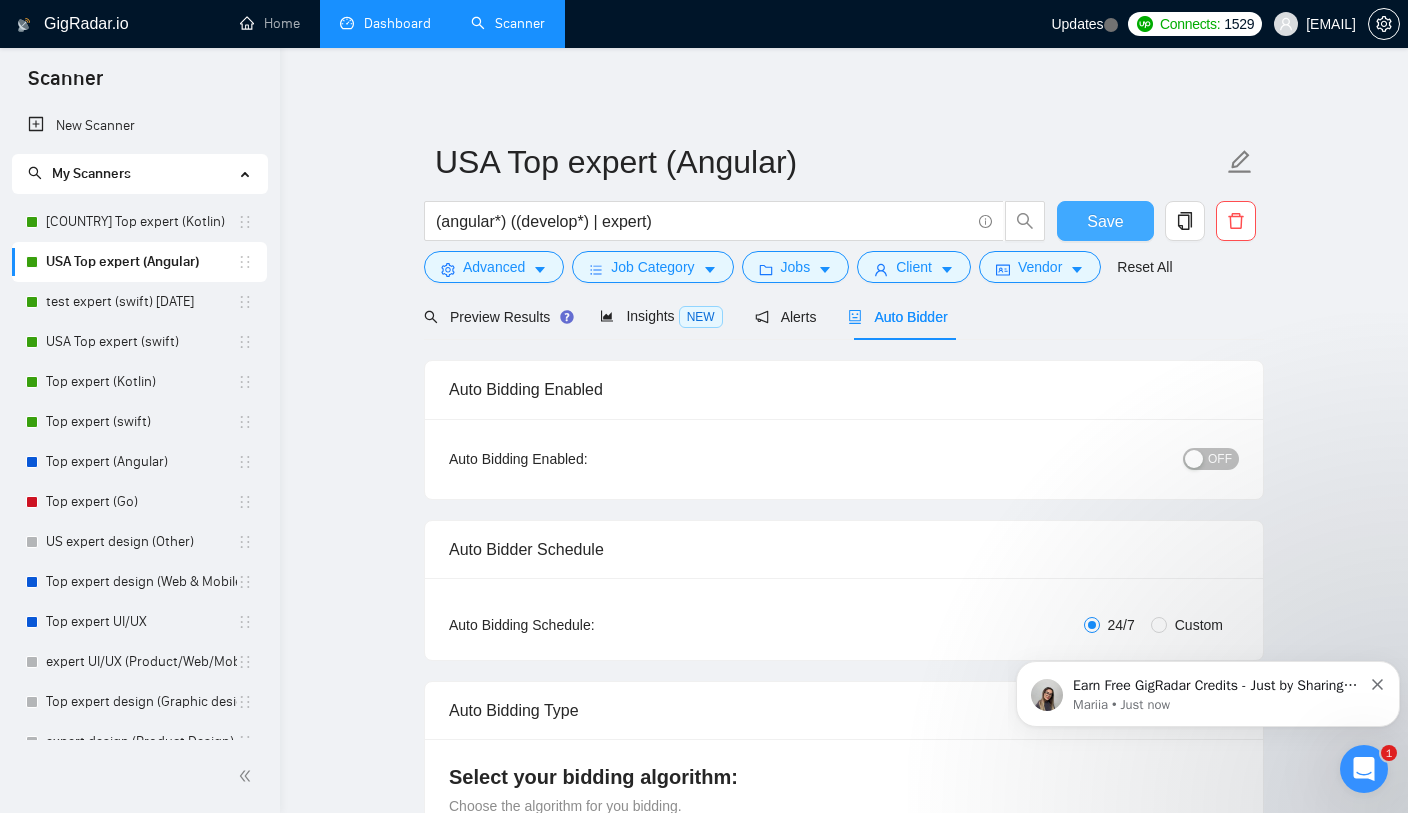 click on "Save" at bounding box center (1105, 221) 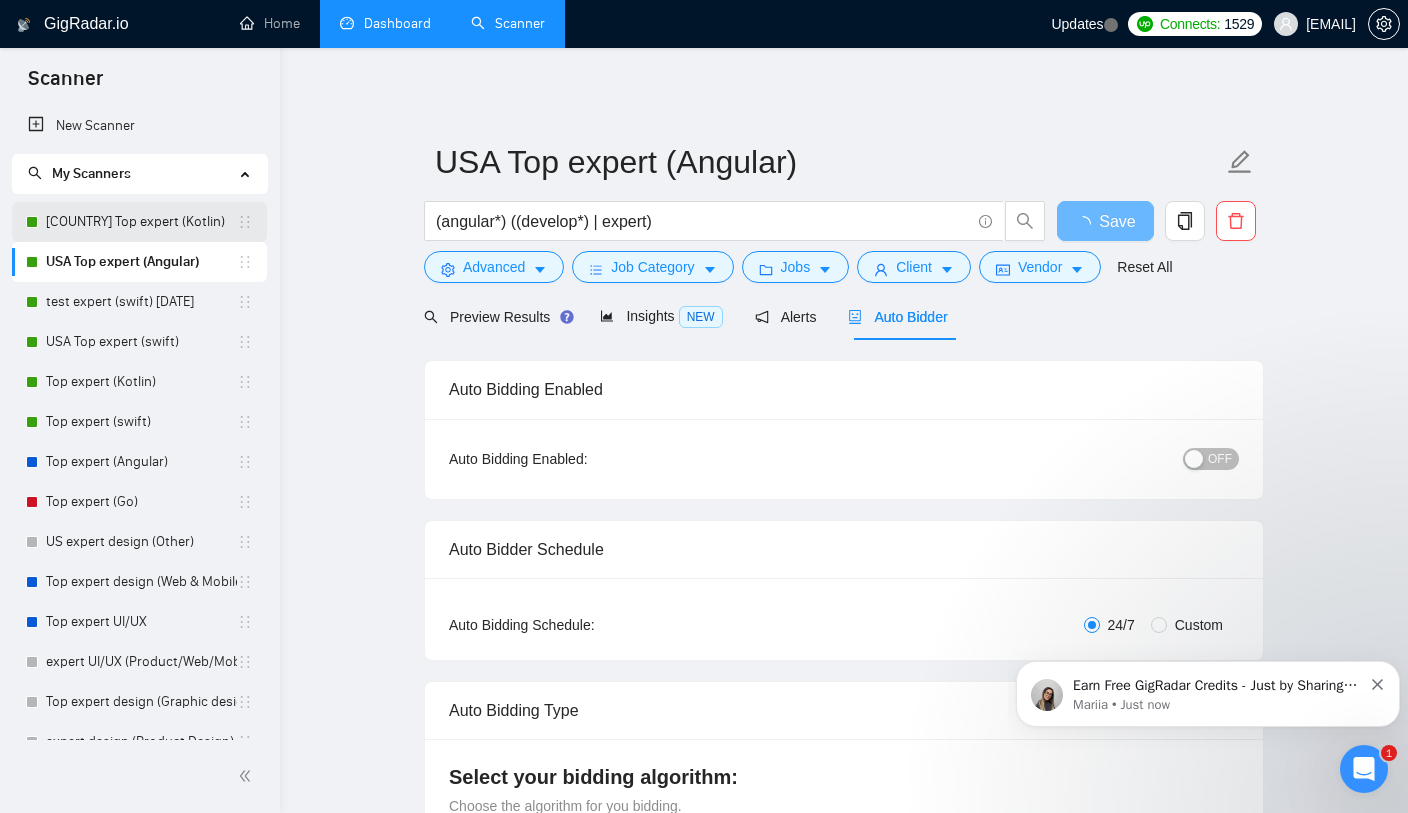 click on "[COUNTRY] Top expert (Kotlin)" at bounding box center [141, 222] 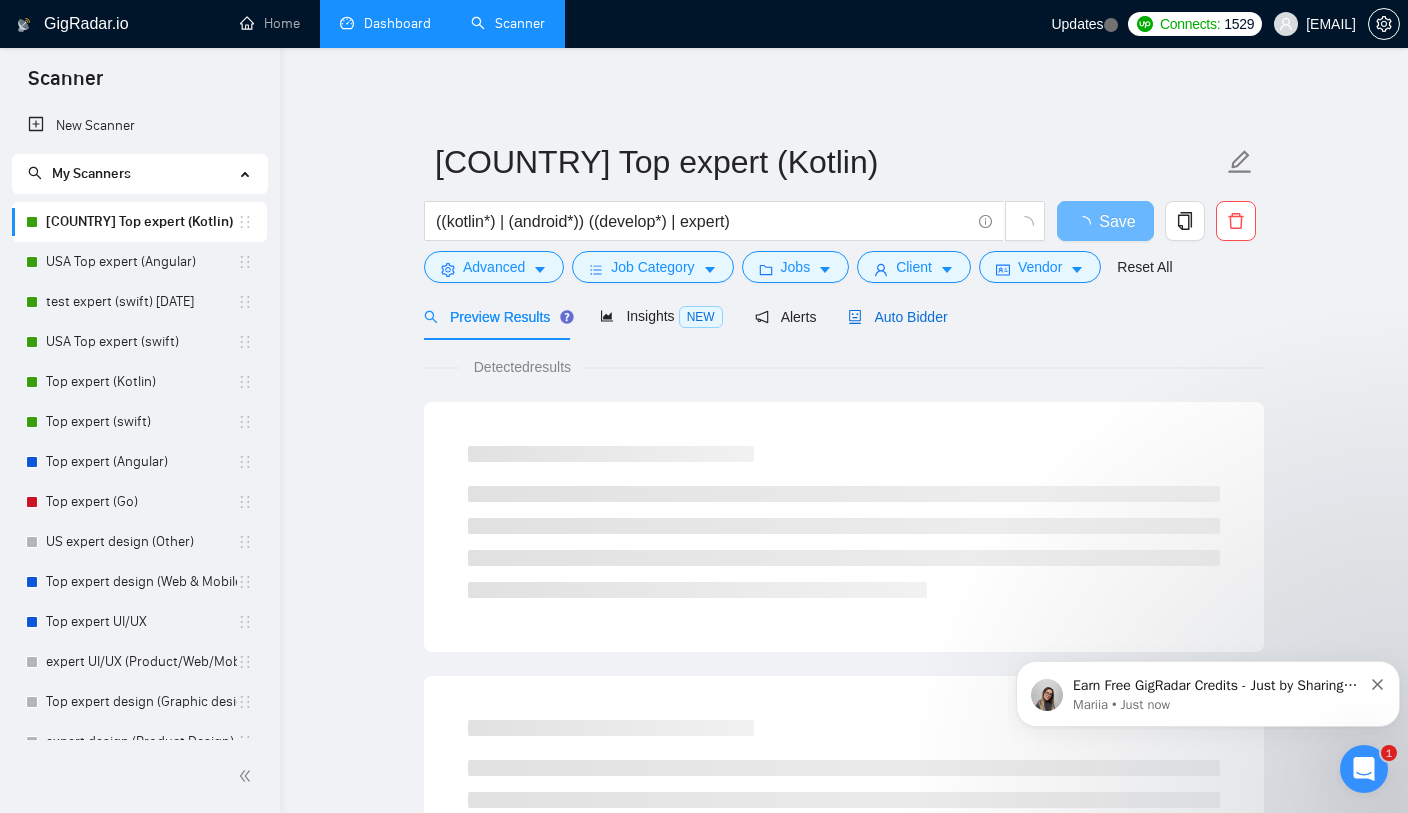 click on "Auto Bidder" at bounding box center [897, 317] 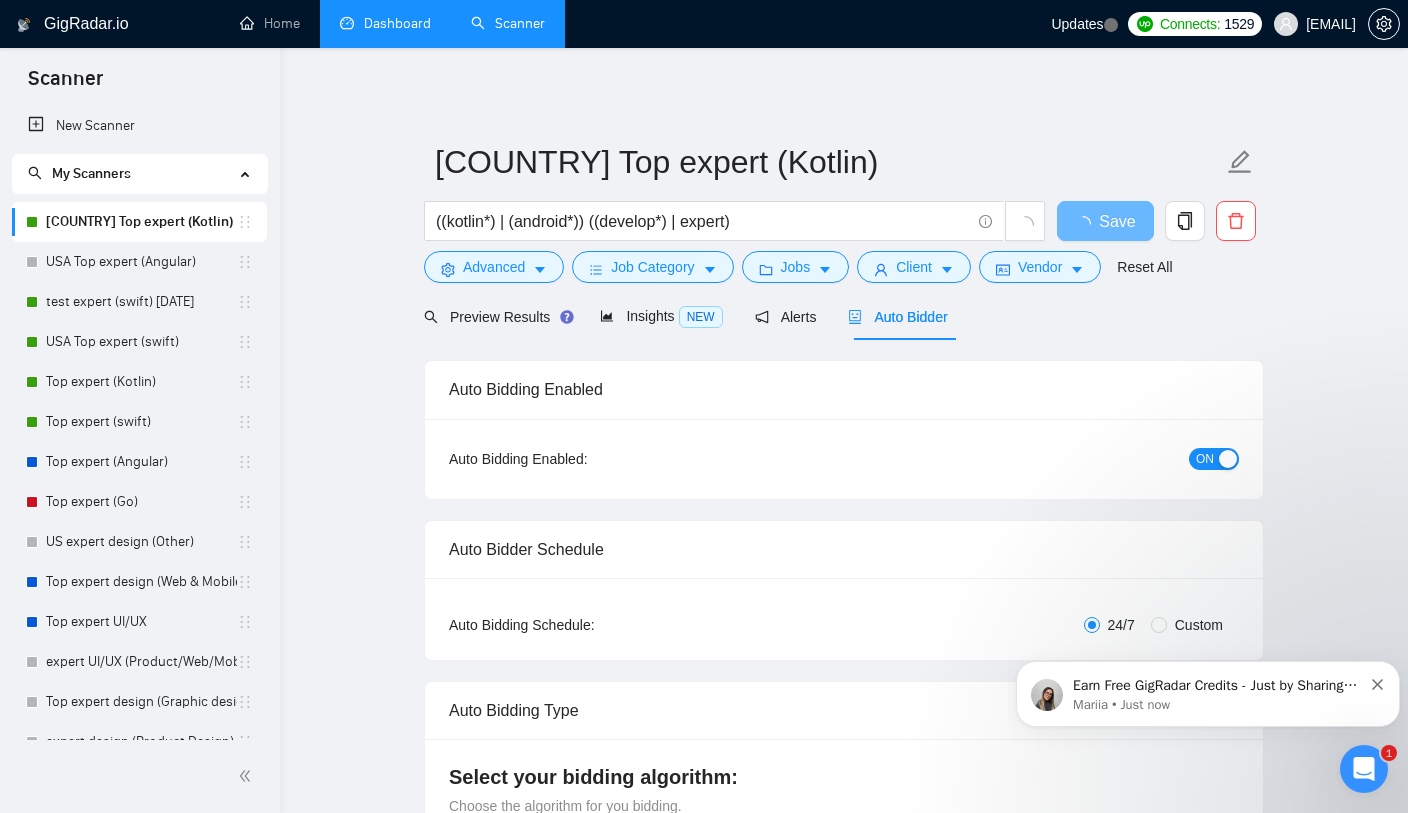 click on "ON" at bounding box center (1214, 459) 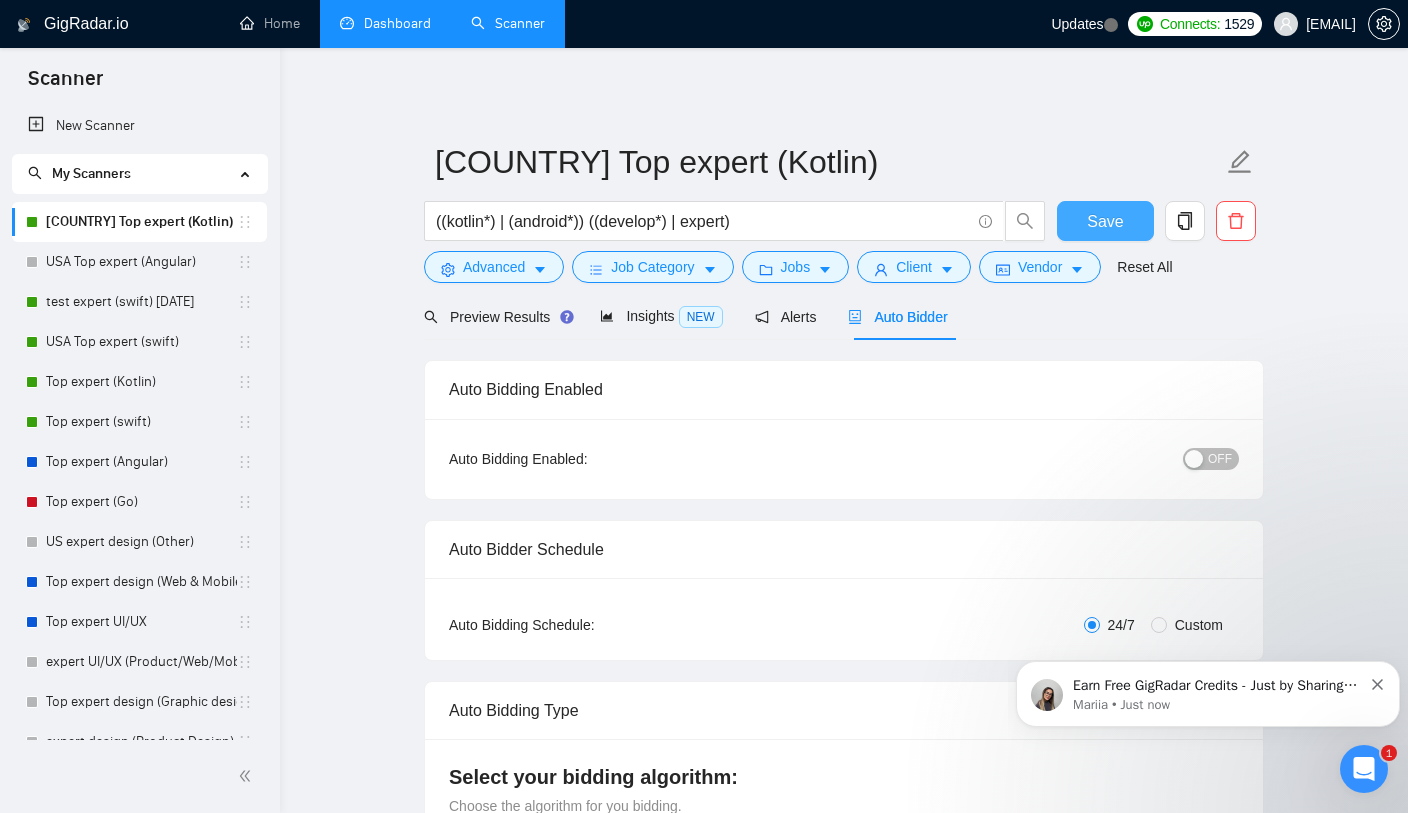 click on "Save" at bounding box center (1105, 221) 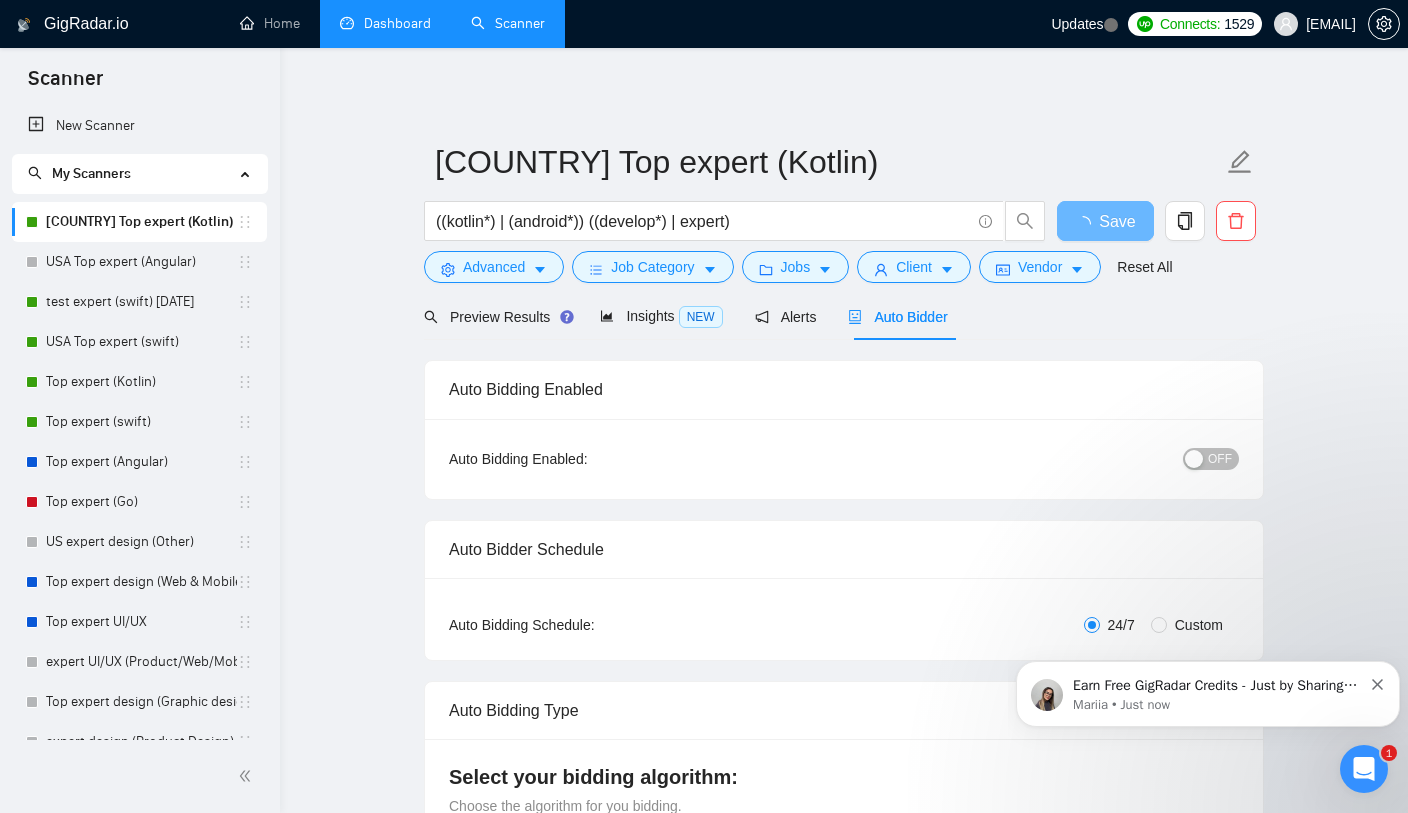 click 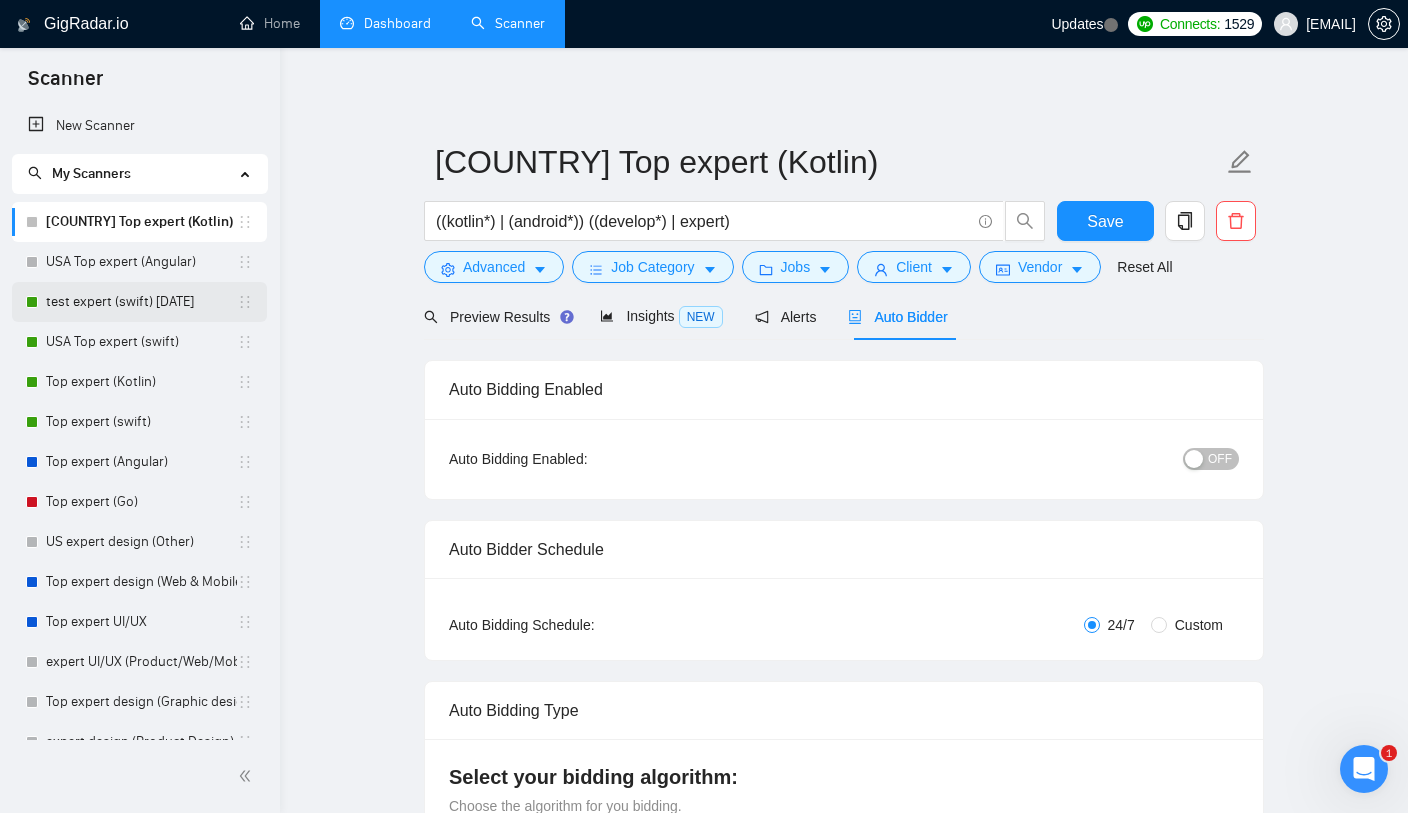 click on "test expert (swift) [DATE]" at bounding box center (141, 302) 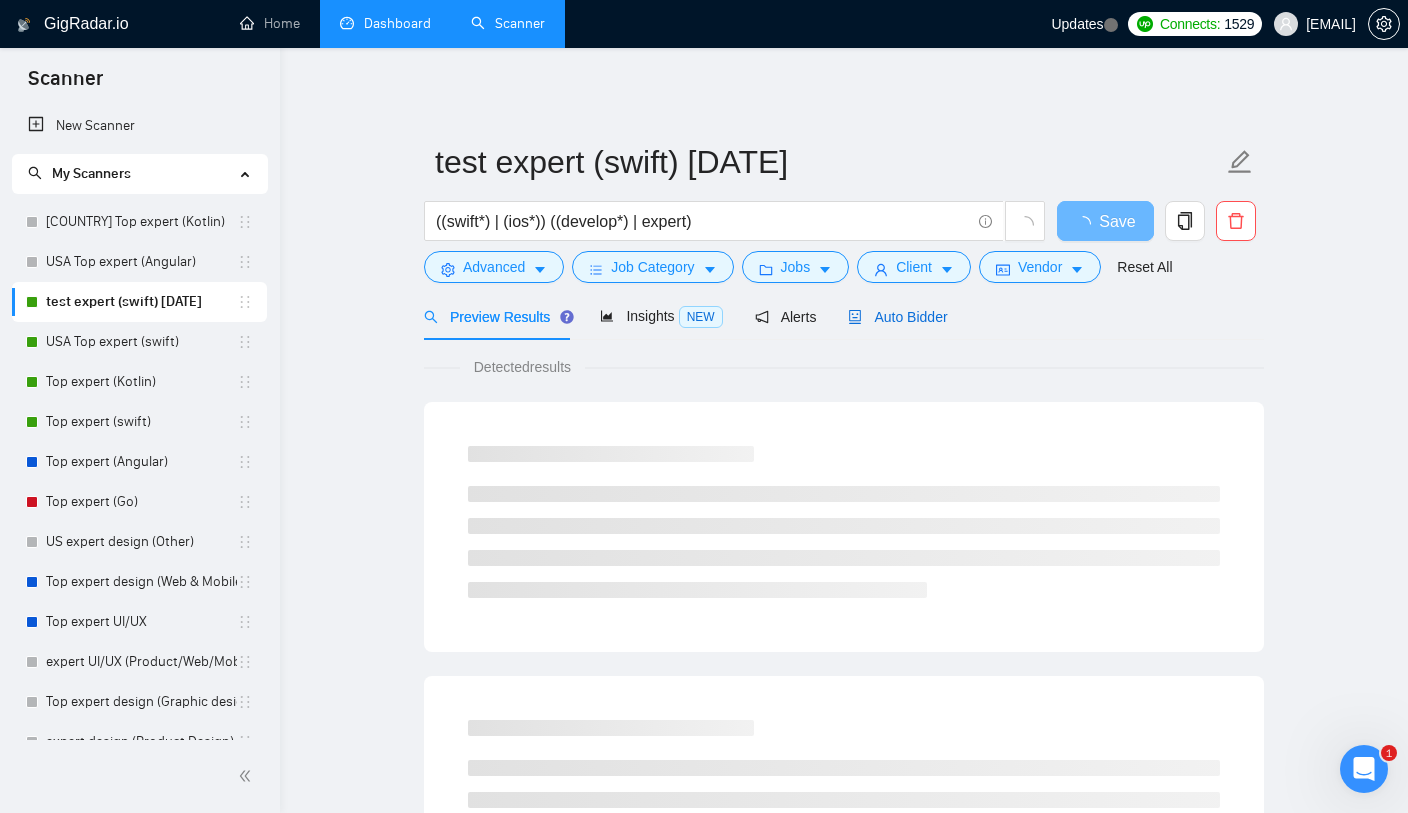 click on "Auto Bidder" at bounding box center (897, 317) 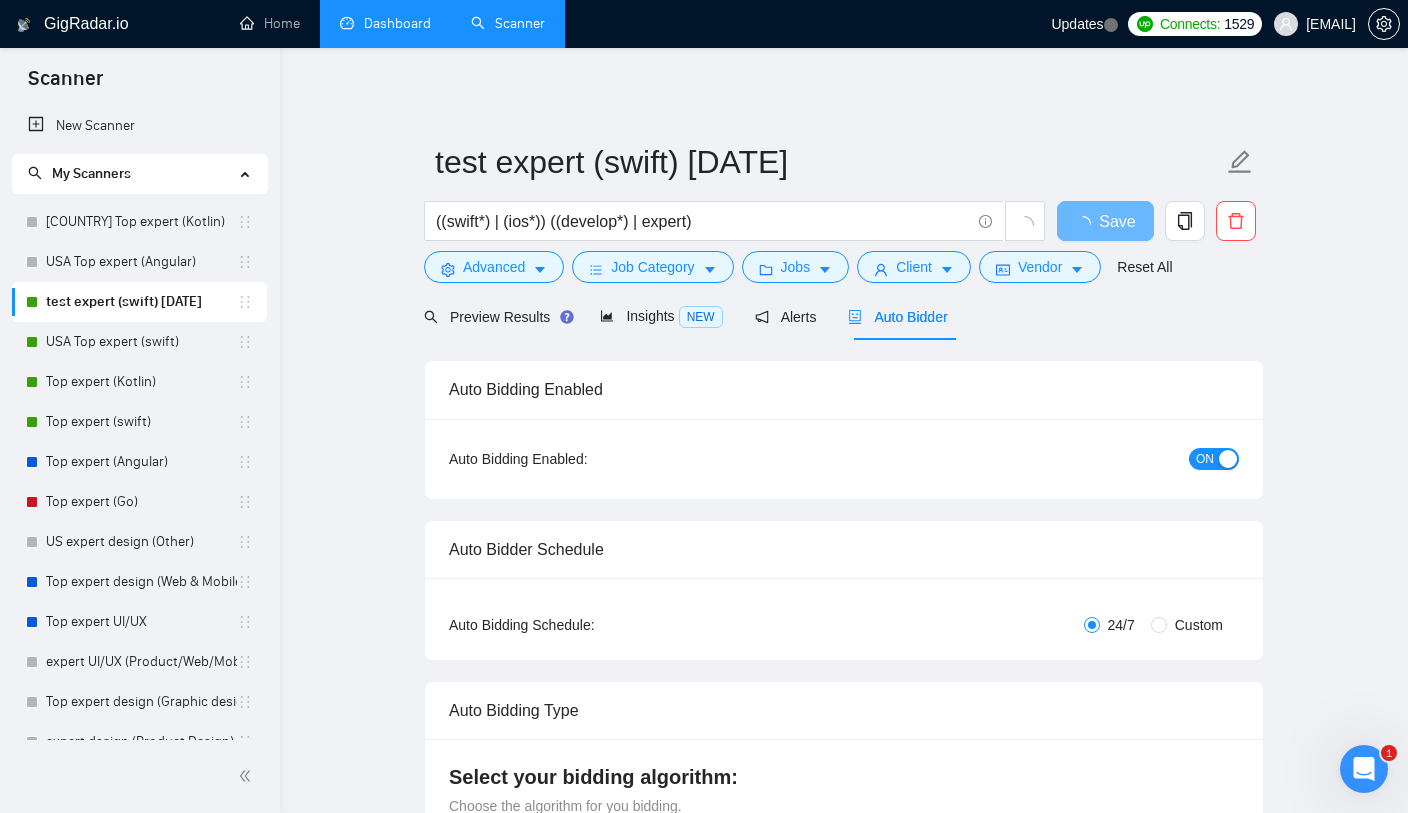 click at bounding box center [1228, 459] 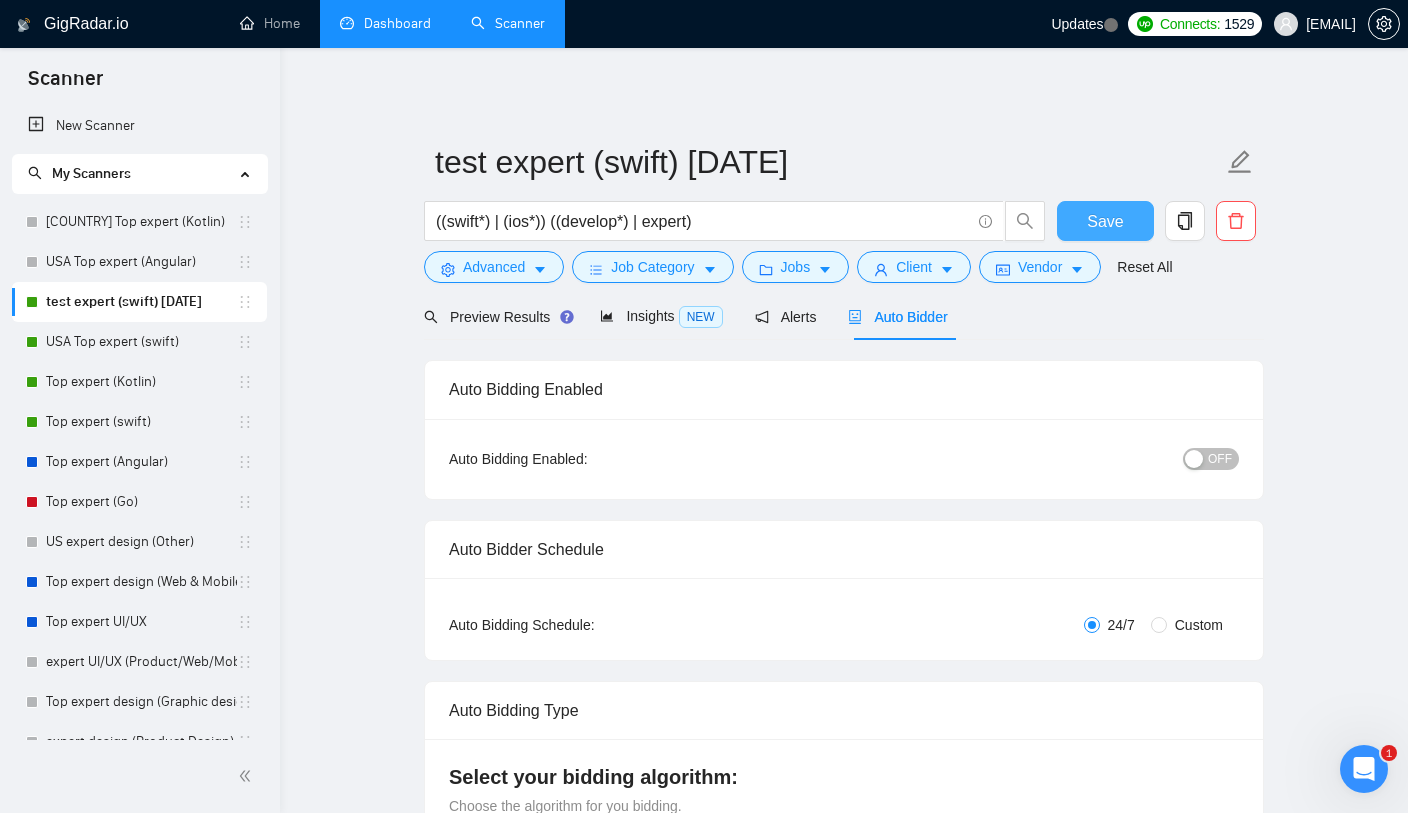 click on "Save" at bounding box center [1105, 221] 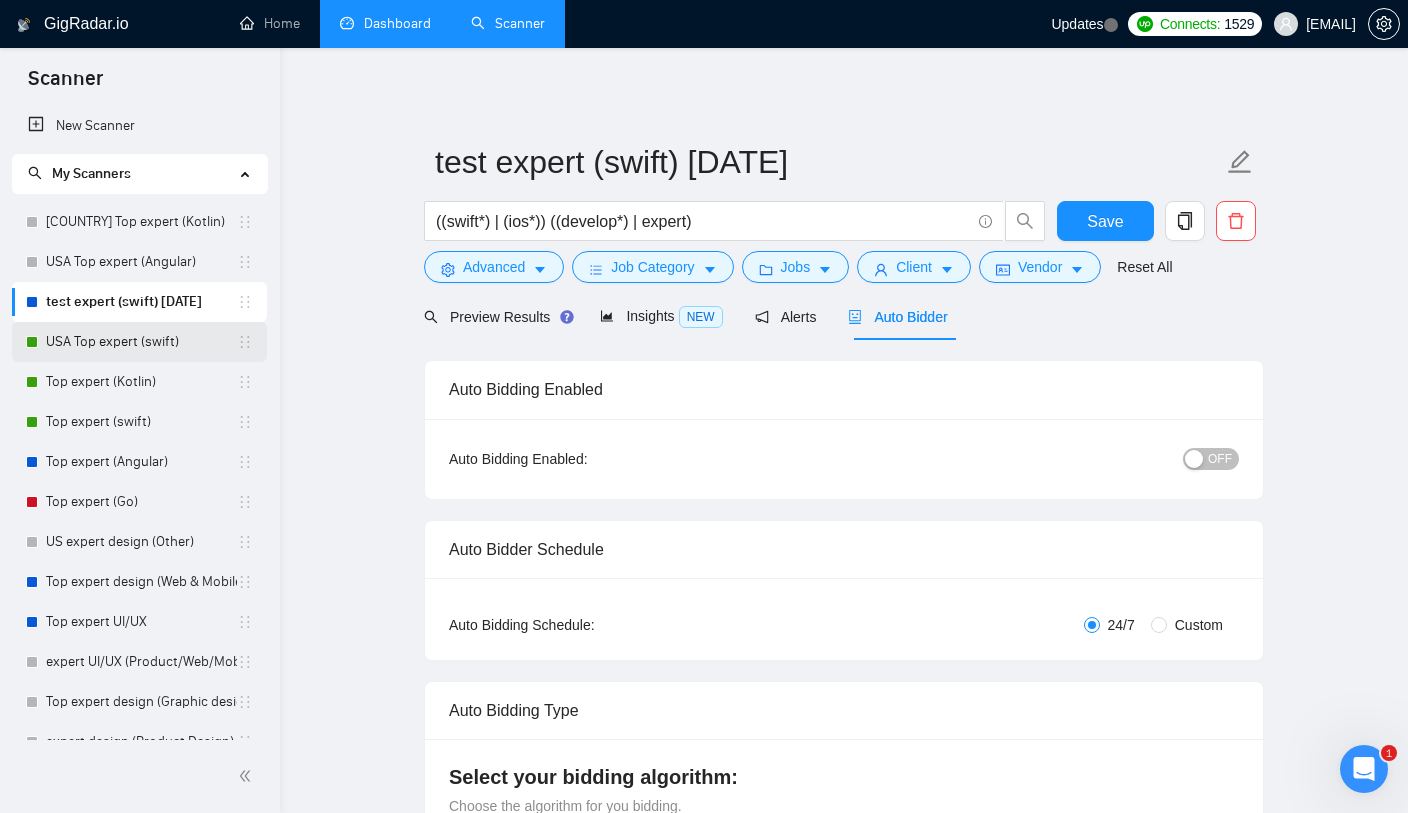 click on "USA Top expert (swift)" at bounding box center [141, 342] 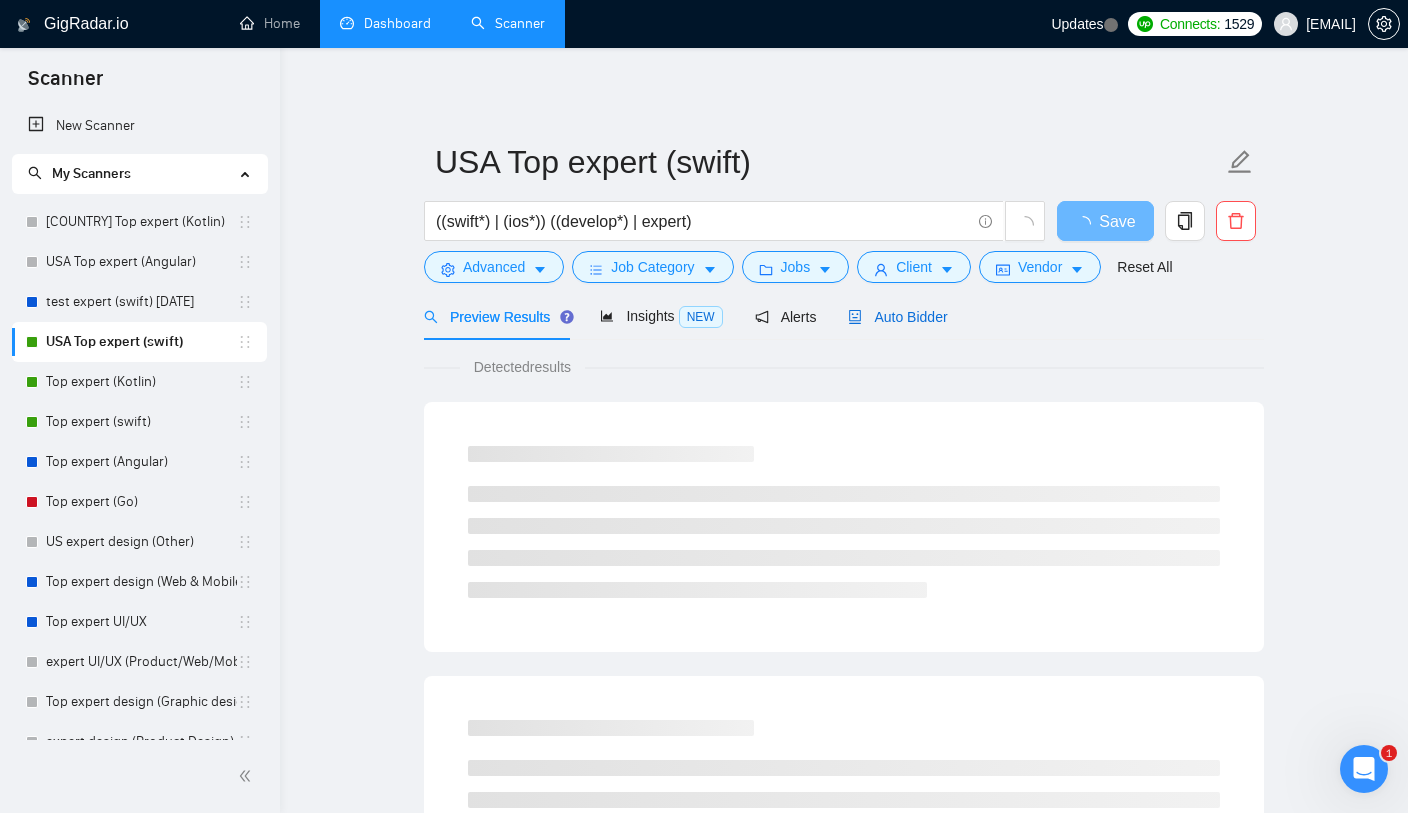 click on "Auto Bidder" at bounding box center [897, 317] 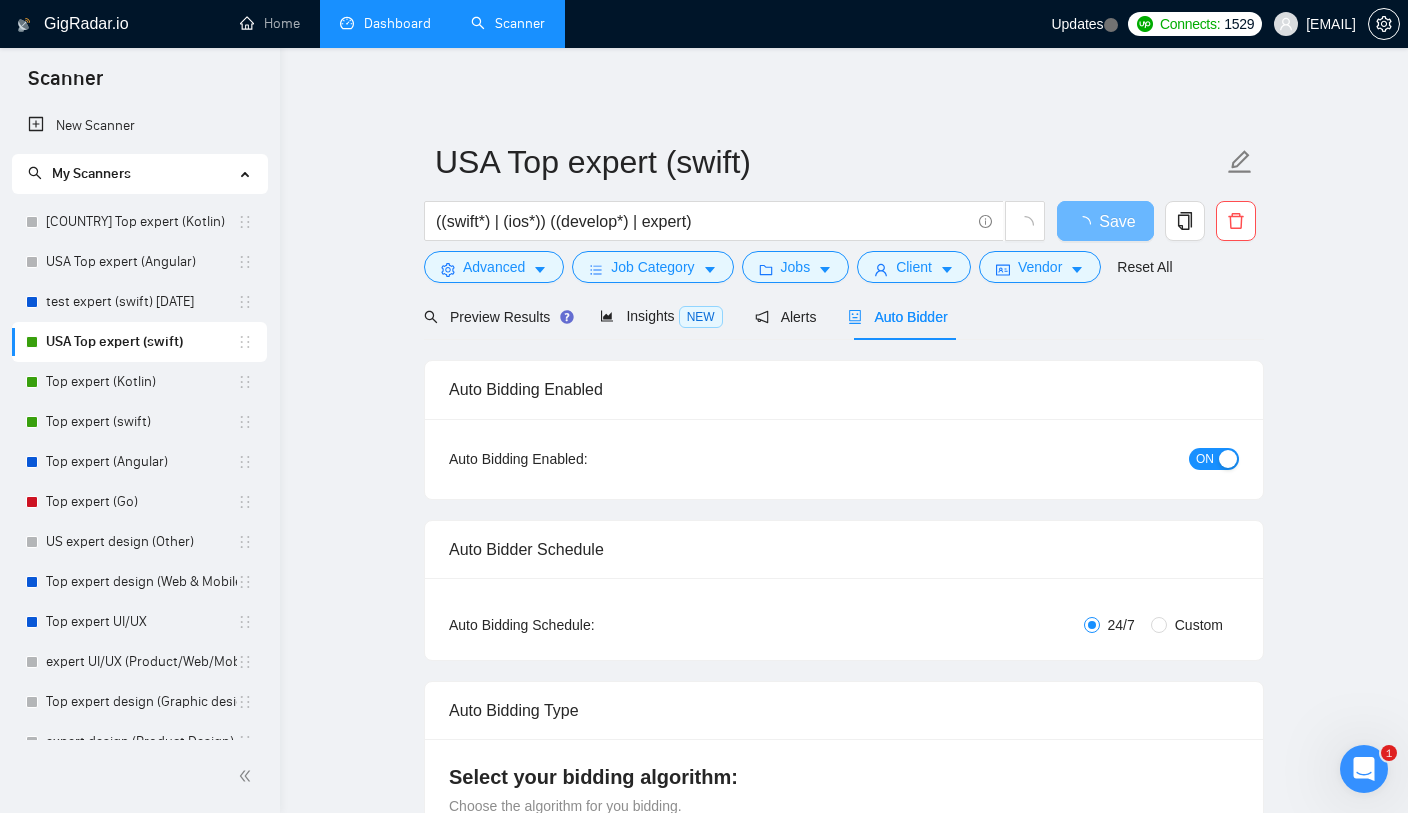 click on "ON" at bounding box center [1205, 459] 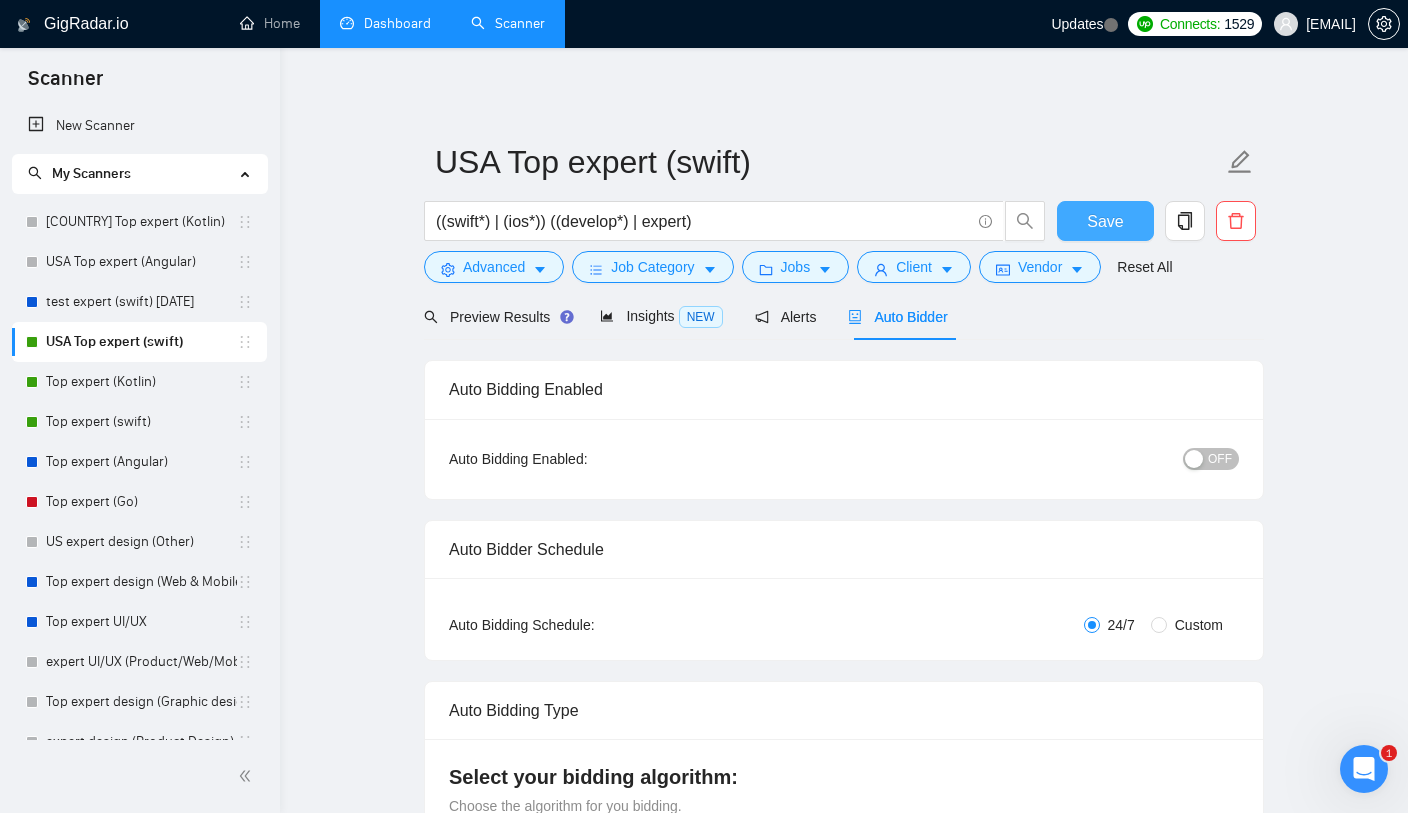 click on "Save" at bounding box center [1105, 221] 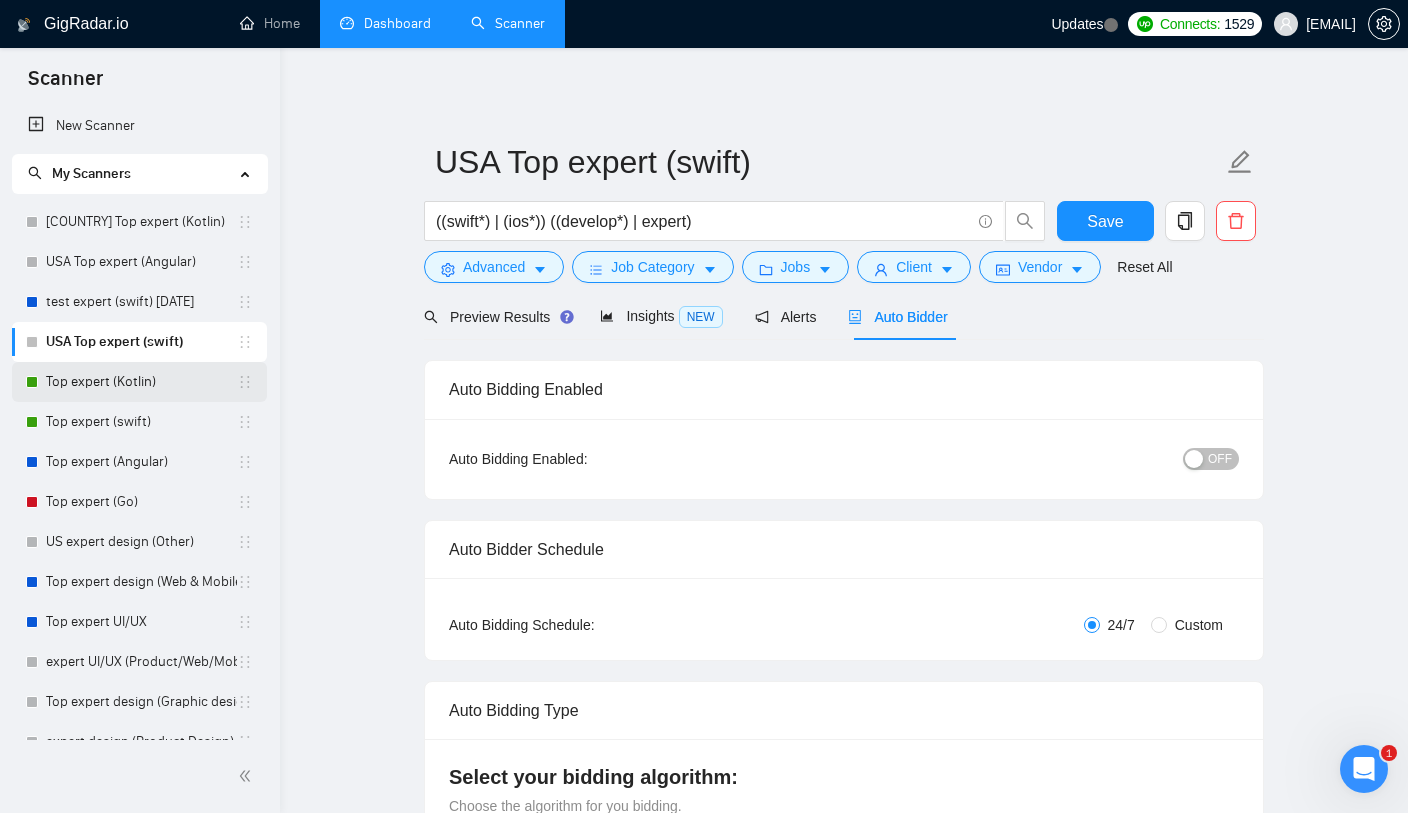click on "Top expert (Kotlin)" at bounding box center [141, 382] 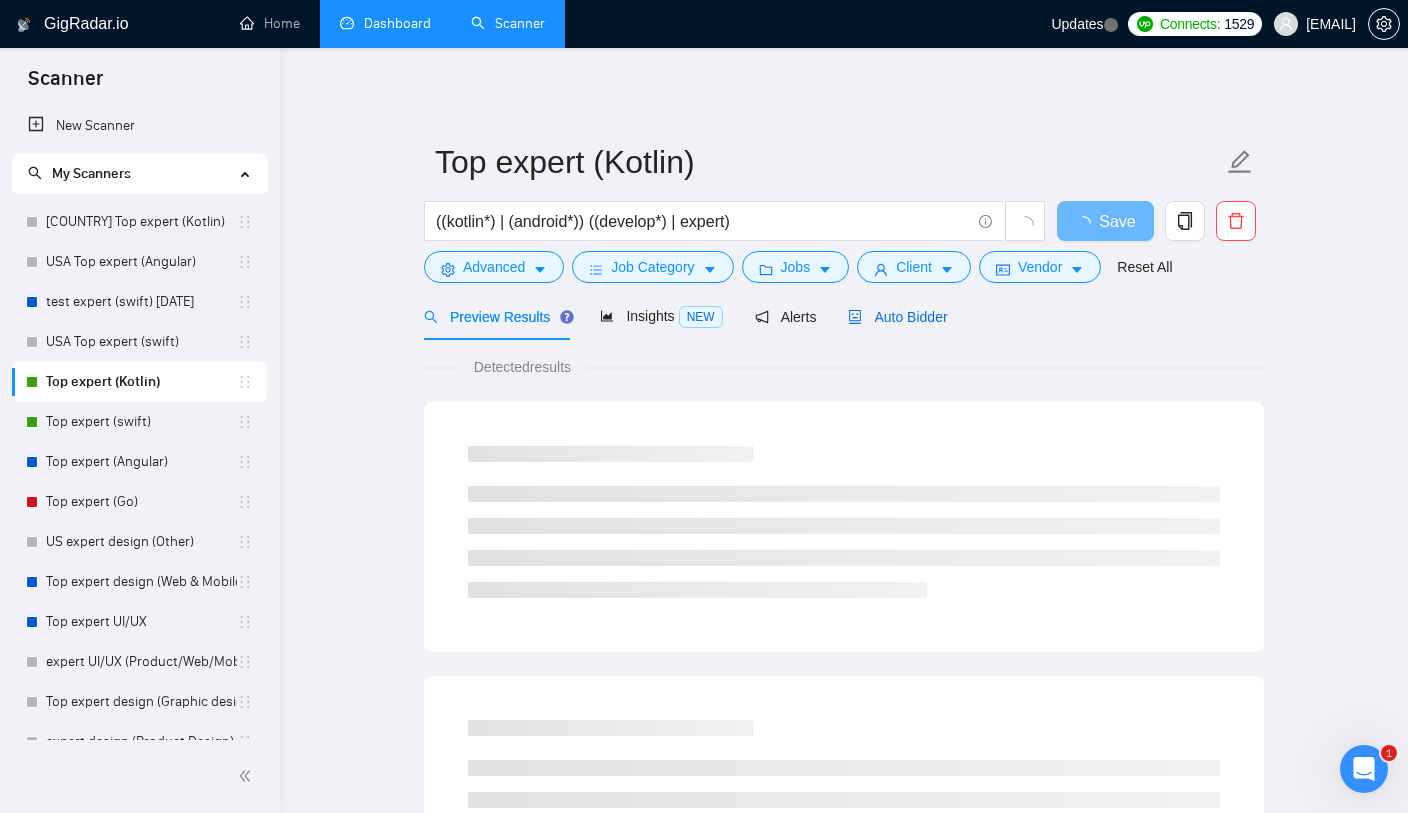 click on "Auto Bidder" at bounding box center (897, 317) 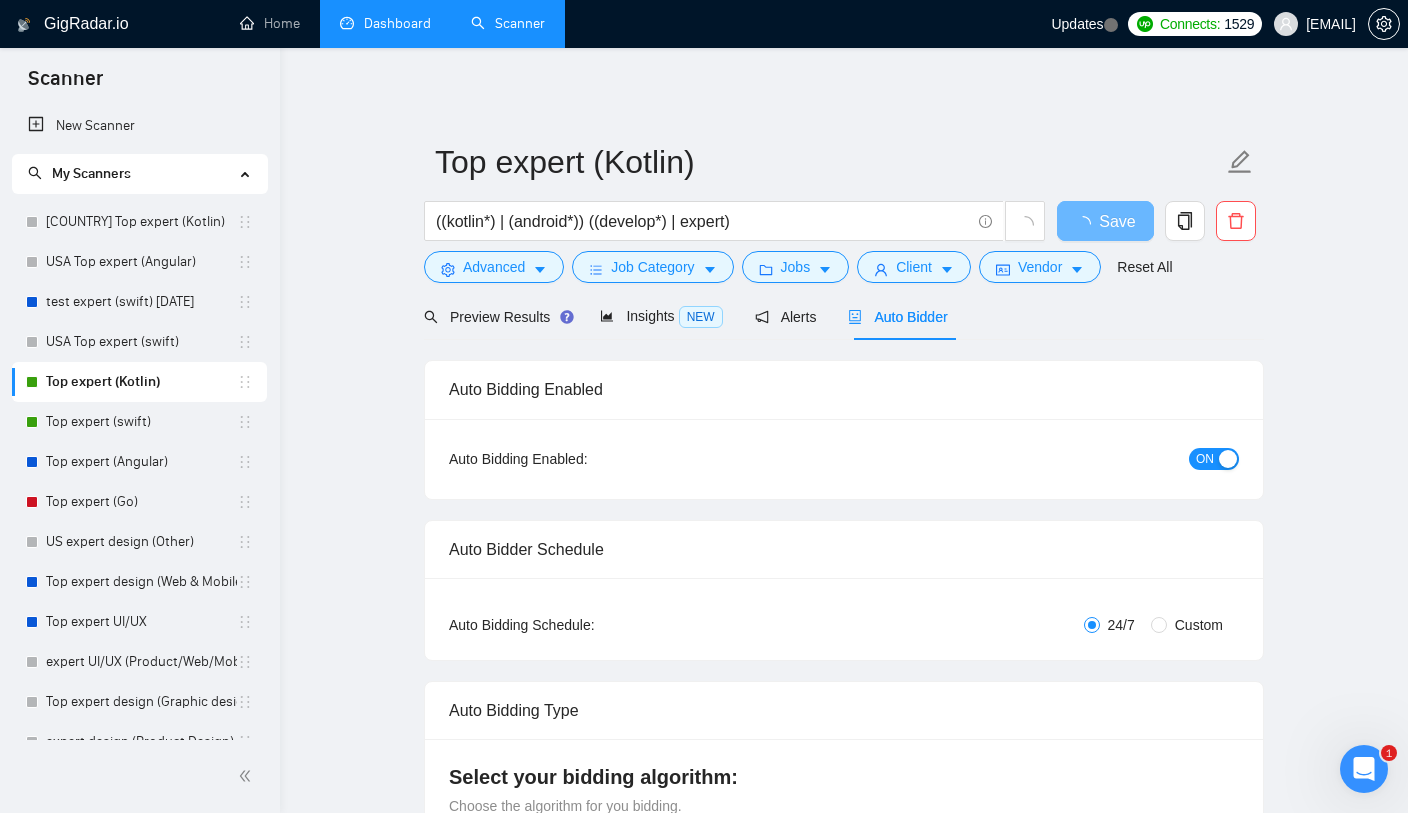 click on "ON" at bounding box center (1107, 459) 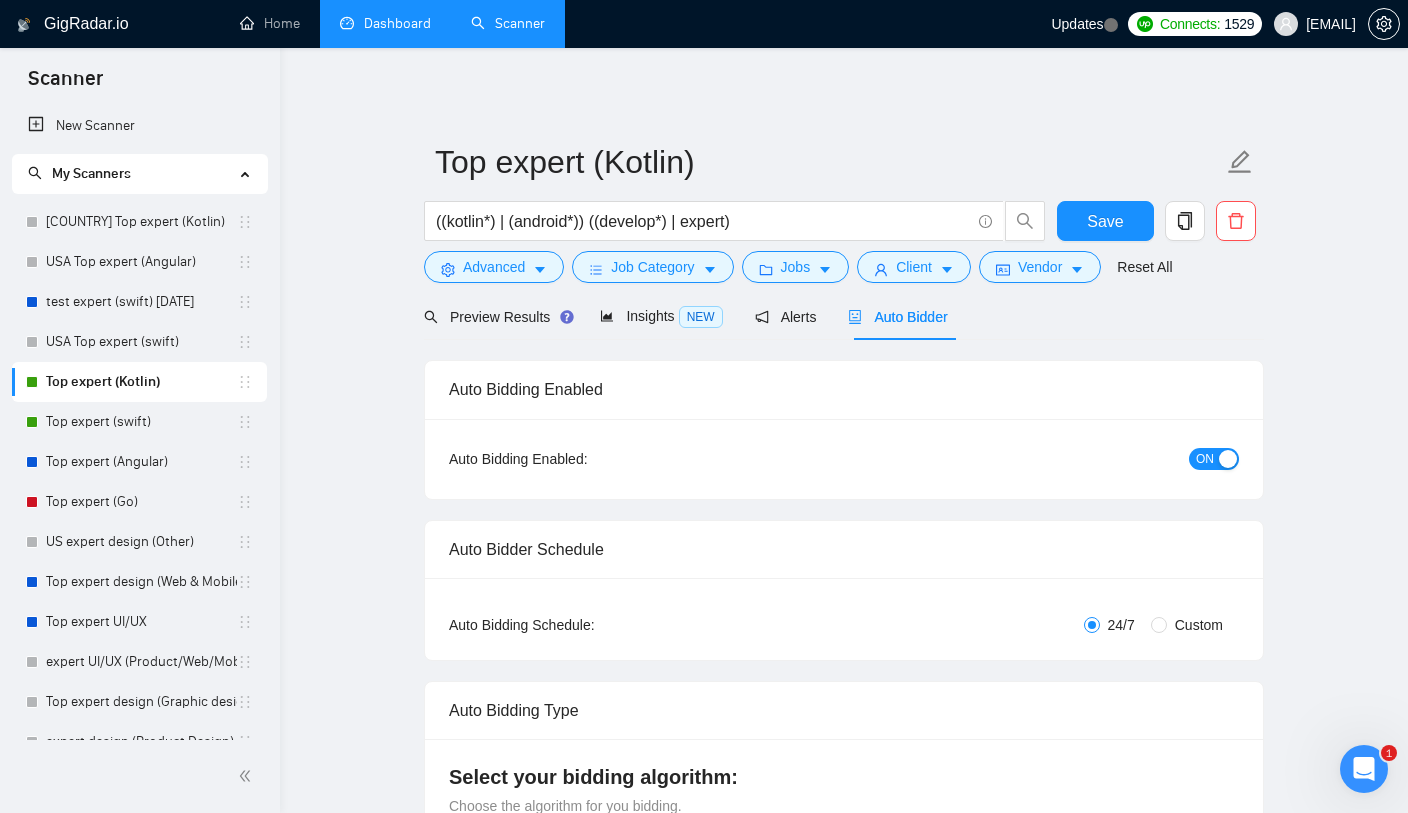 click on "ON" at bounding box center [1205, 459] 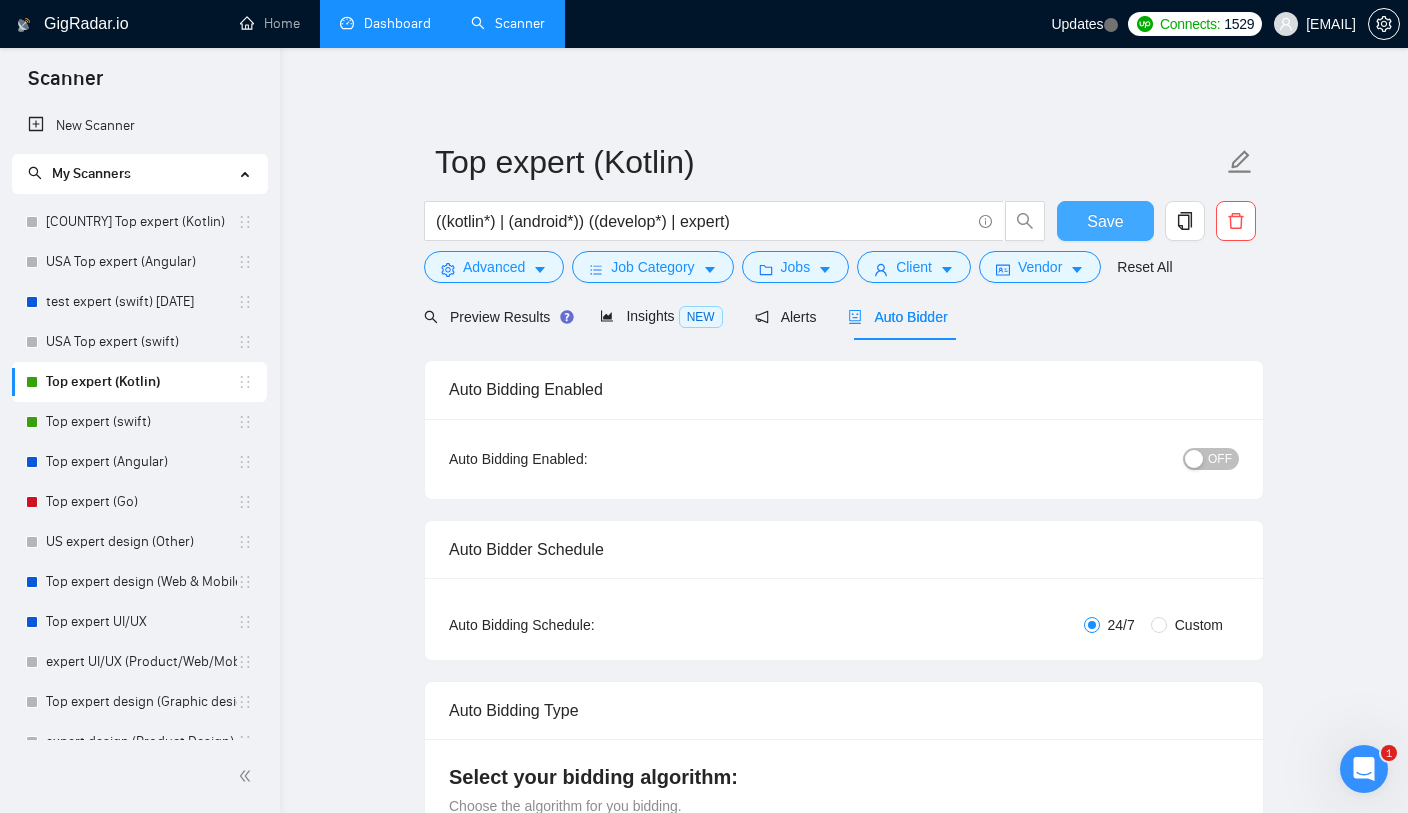 click on "Save" at bounding box center (1105, 221) 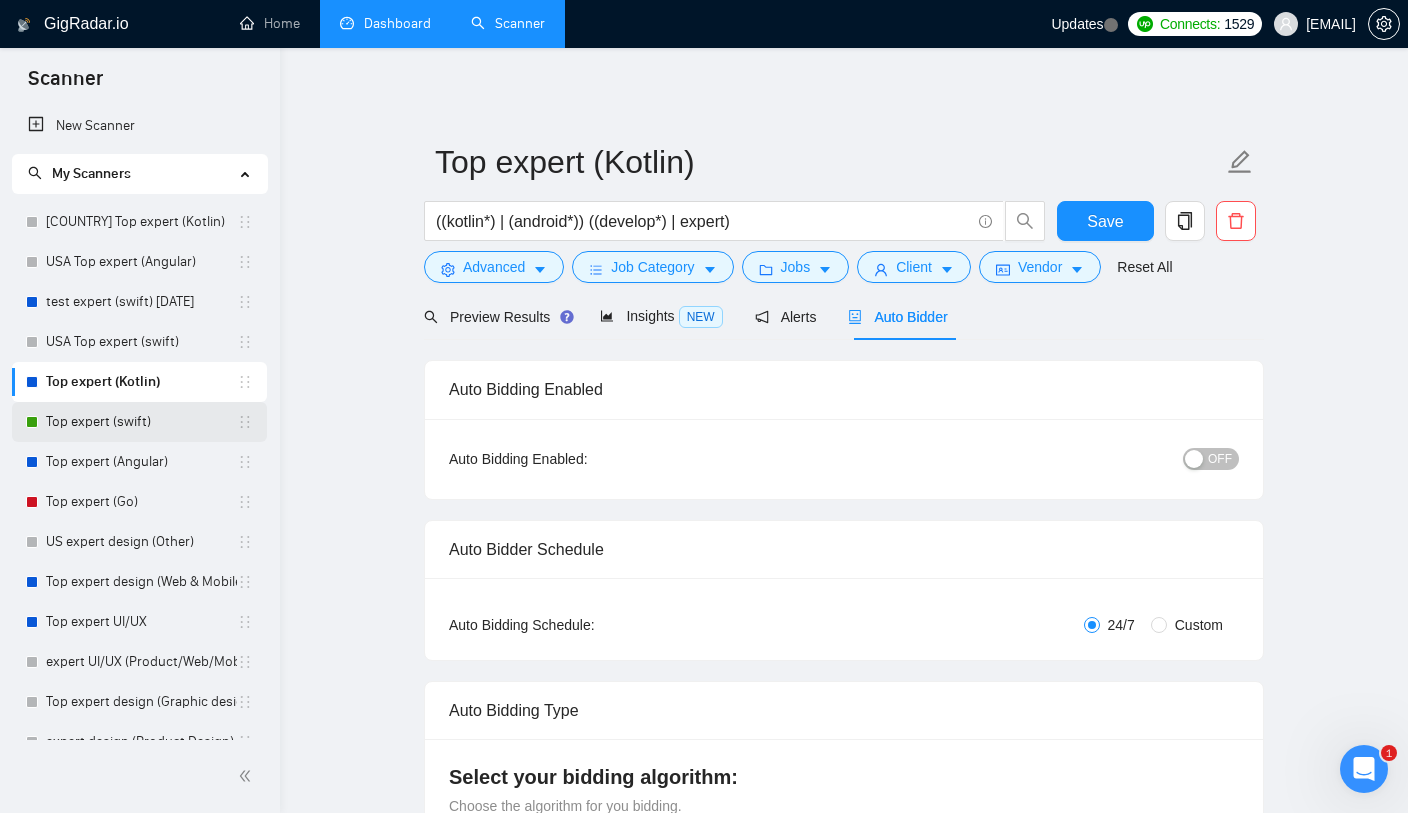 click on "Top expert (swift)" at bounding box center (141, 422) 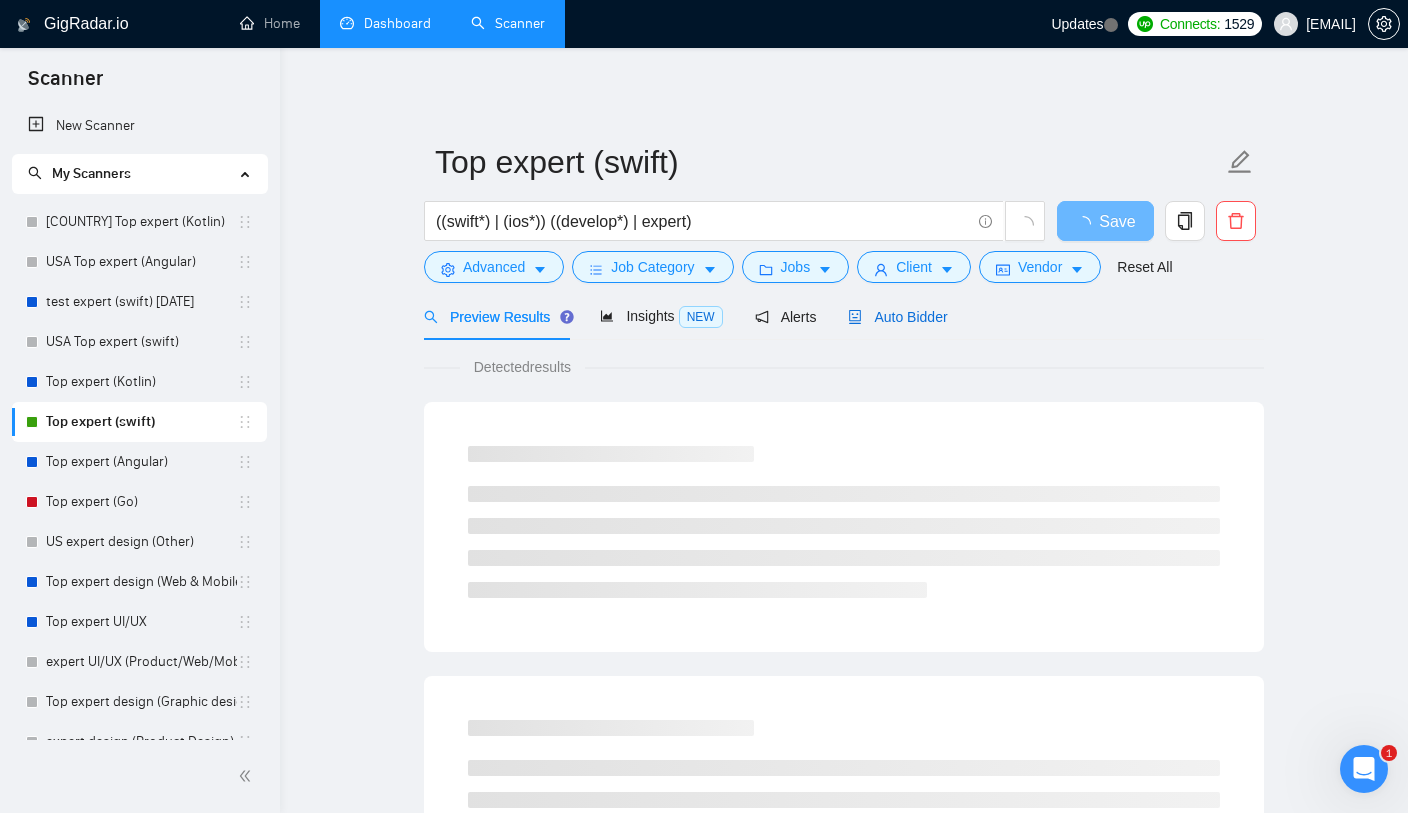 click on "Auto Bidder" at bounding box center [897, 317] 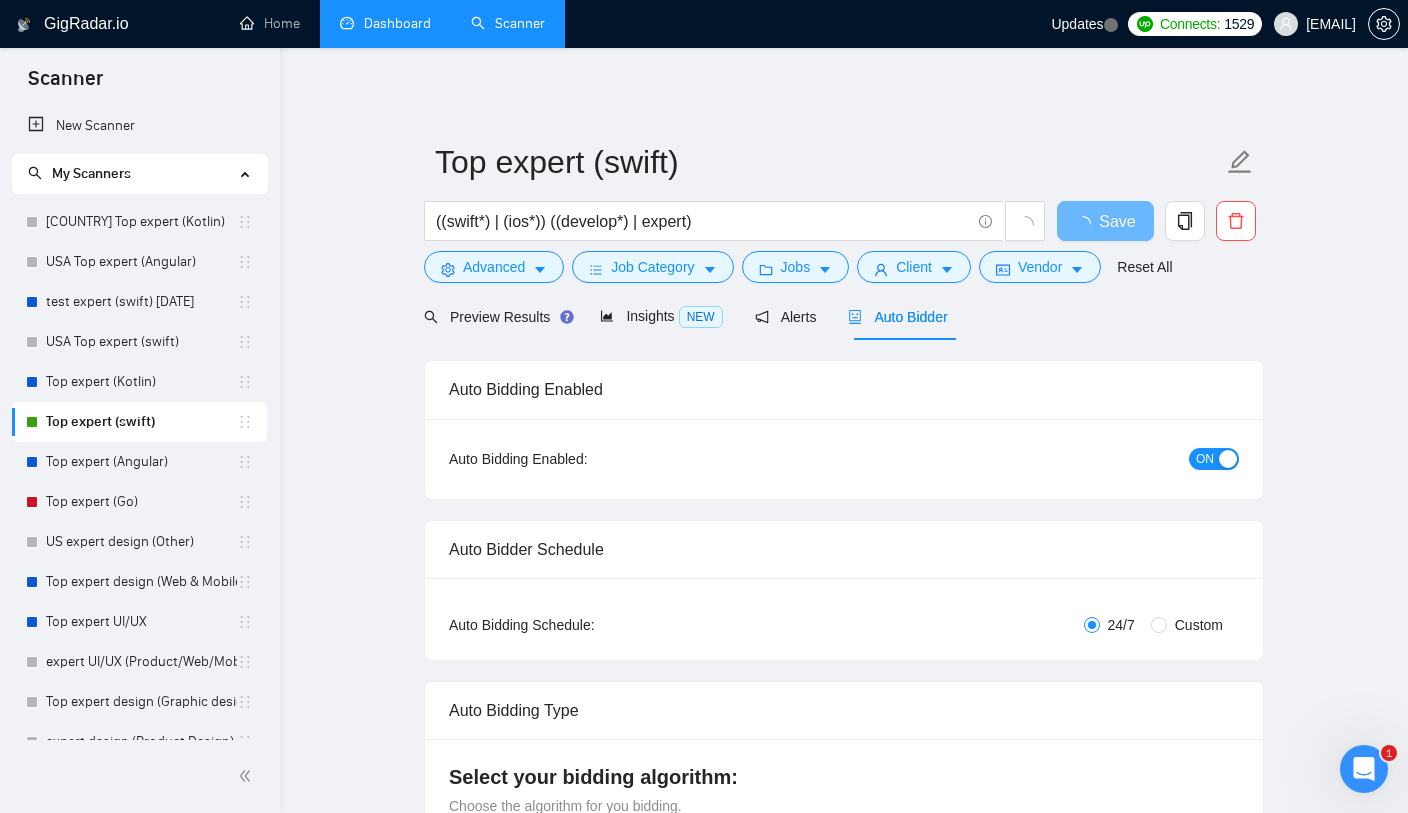 click on "ON" at bounding box center [1205, 459] 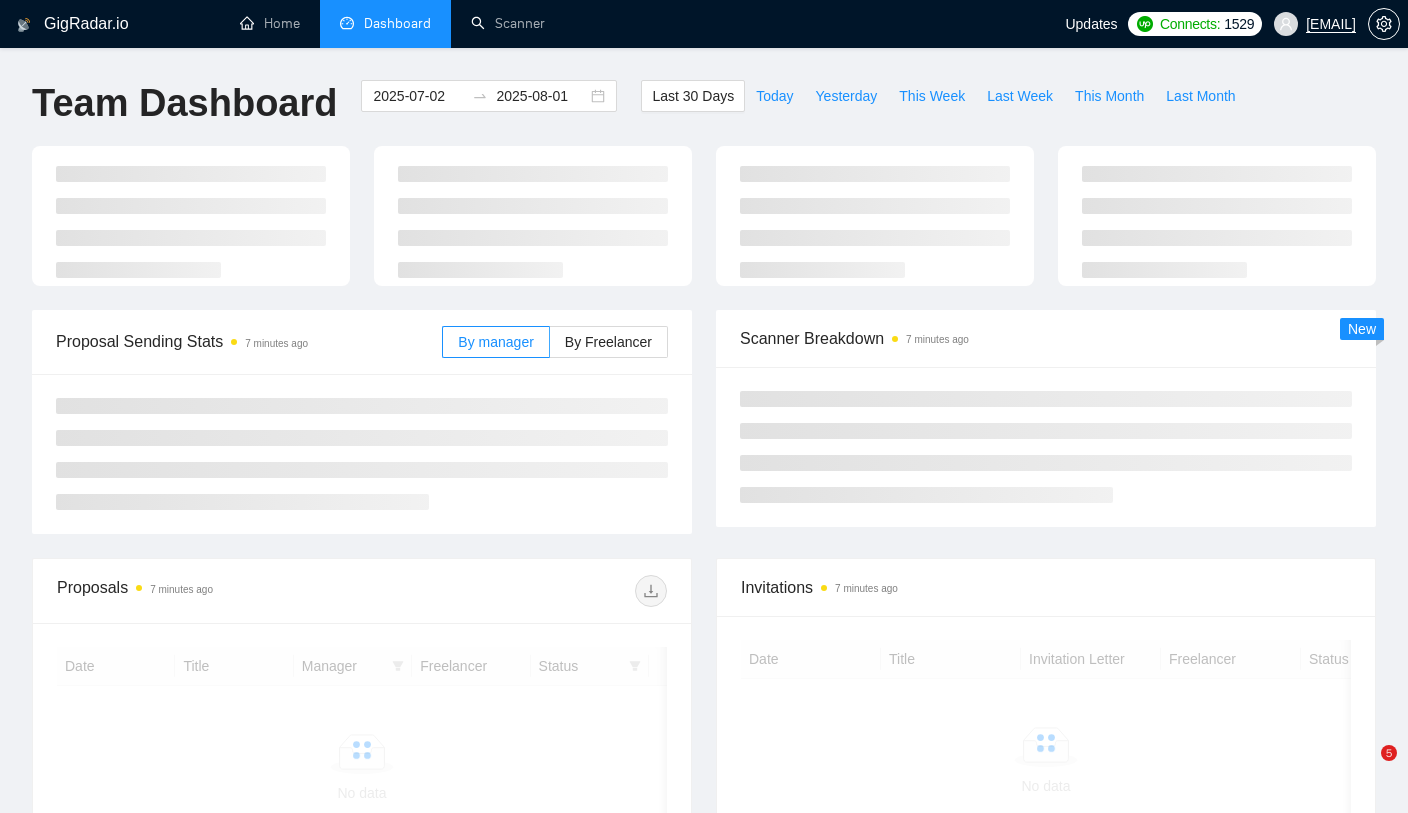 scroll, scrollTop: 0, scrollLeft: 0, axis: both 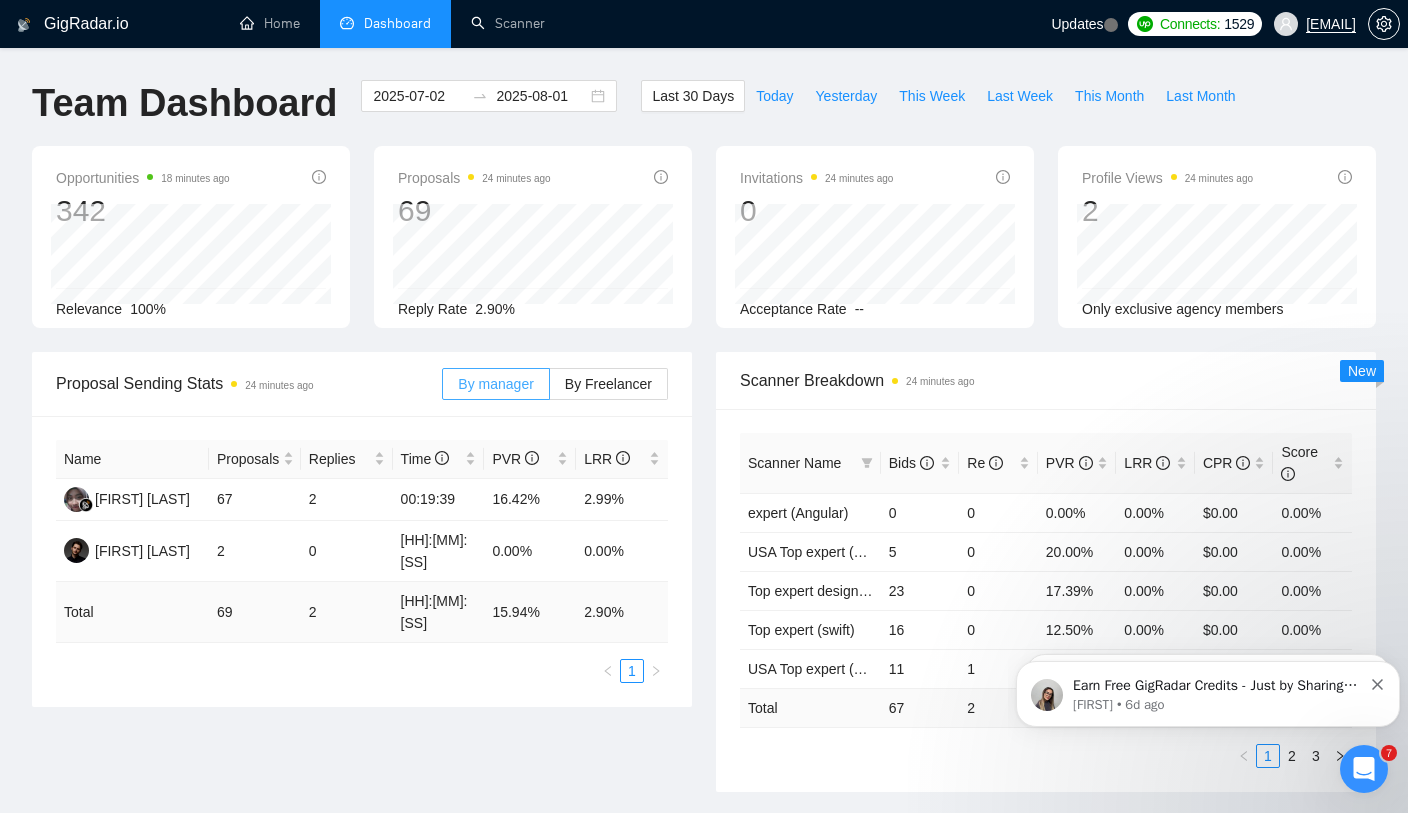 type 